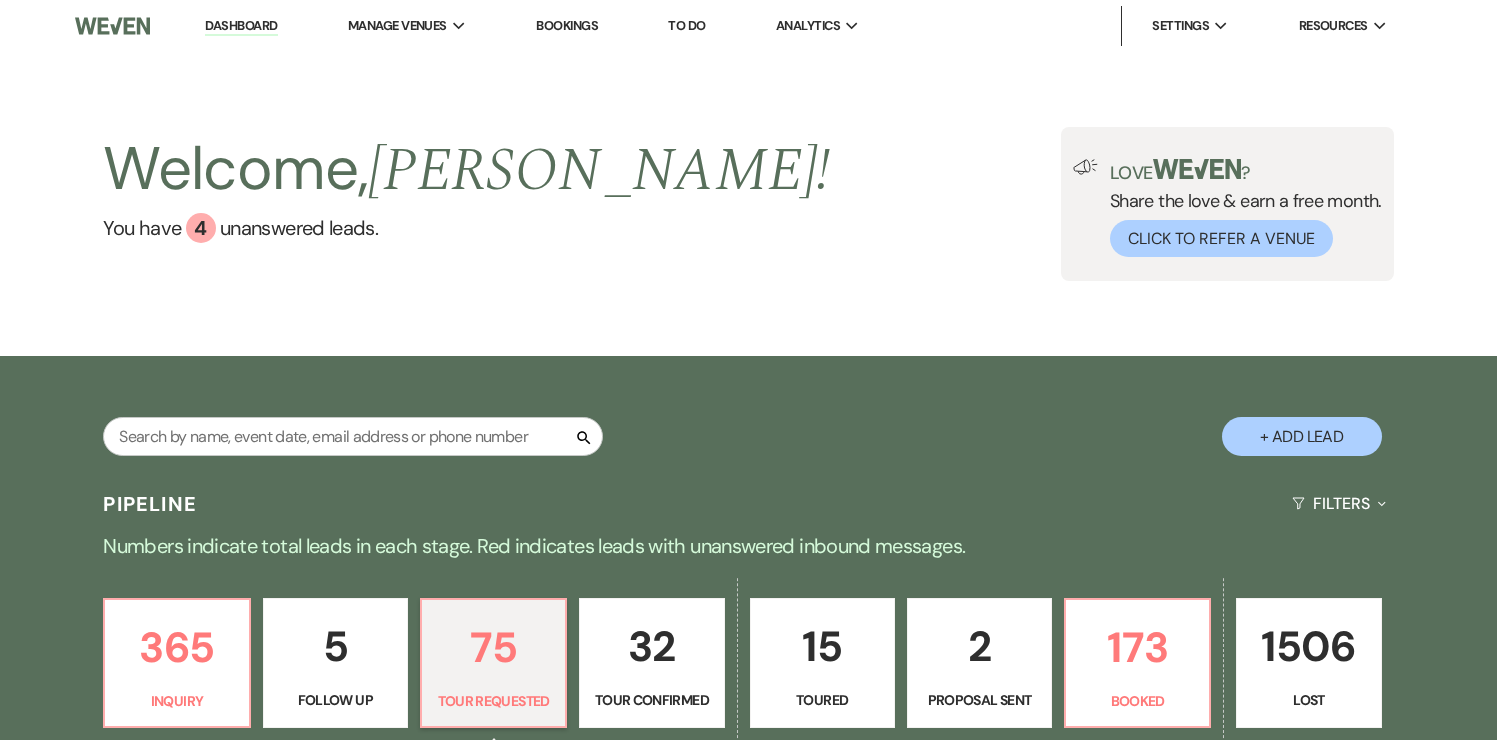 select on "2" 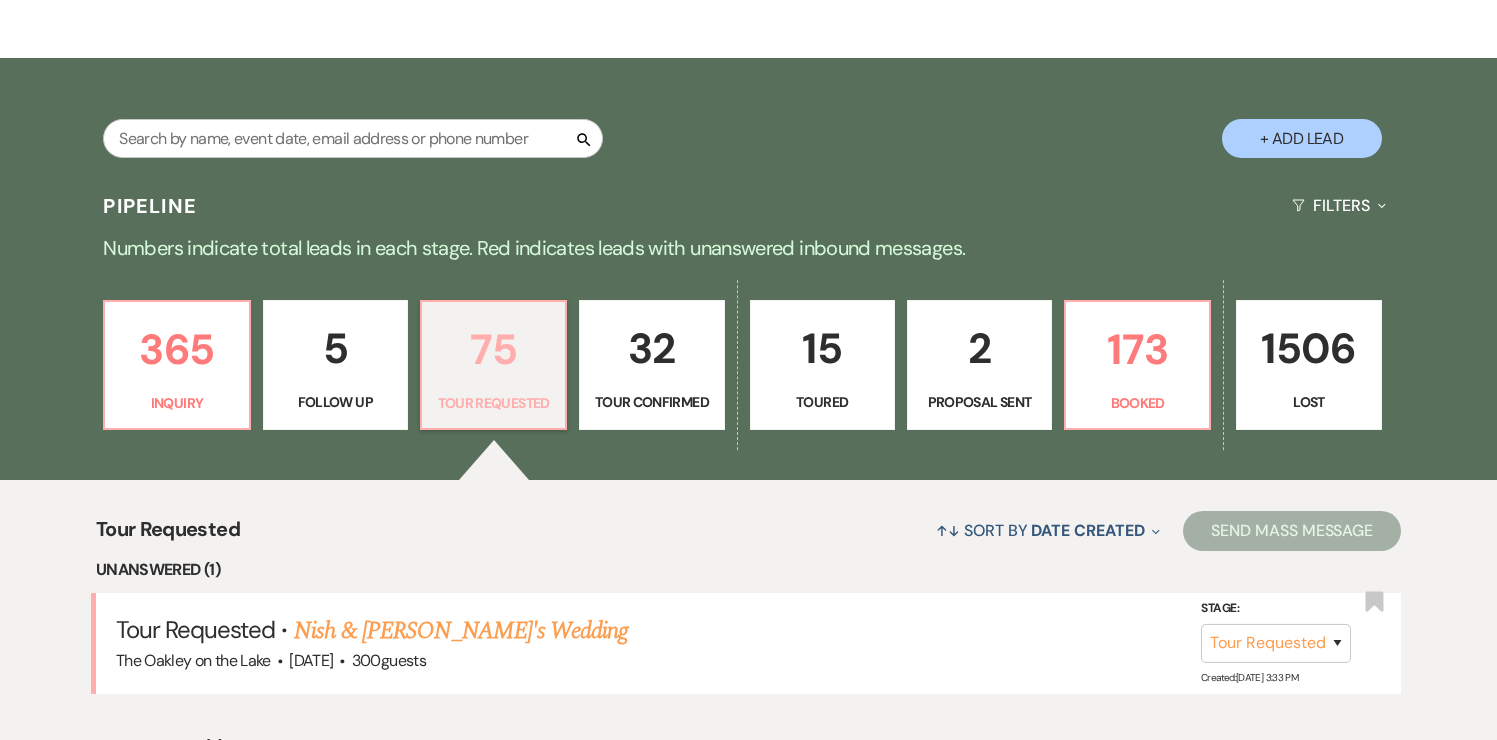 scroll, scrollTop: 304, scrollLeft: 0, axis: vertical 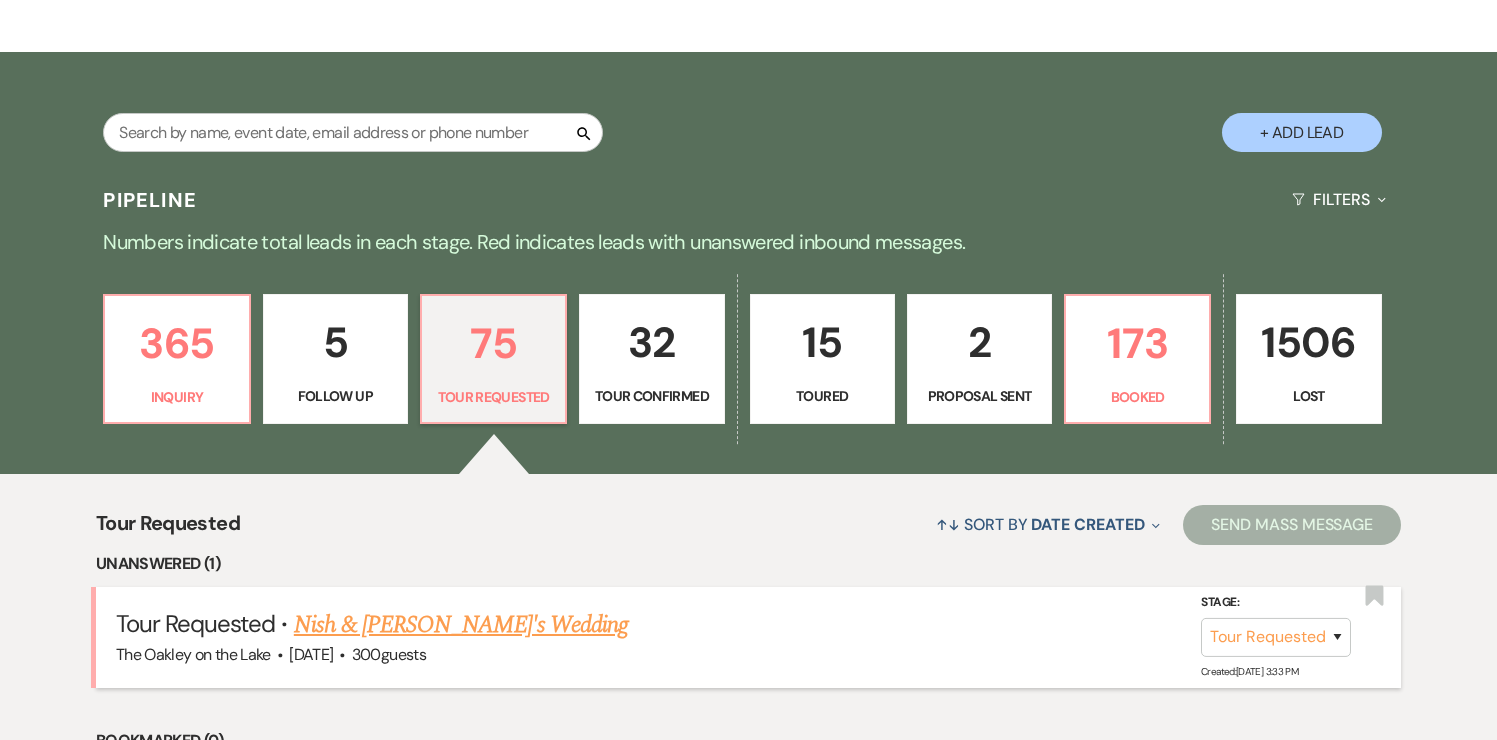 click on "Nish & Divya's Wedding" at bounding box center (461, 625) 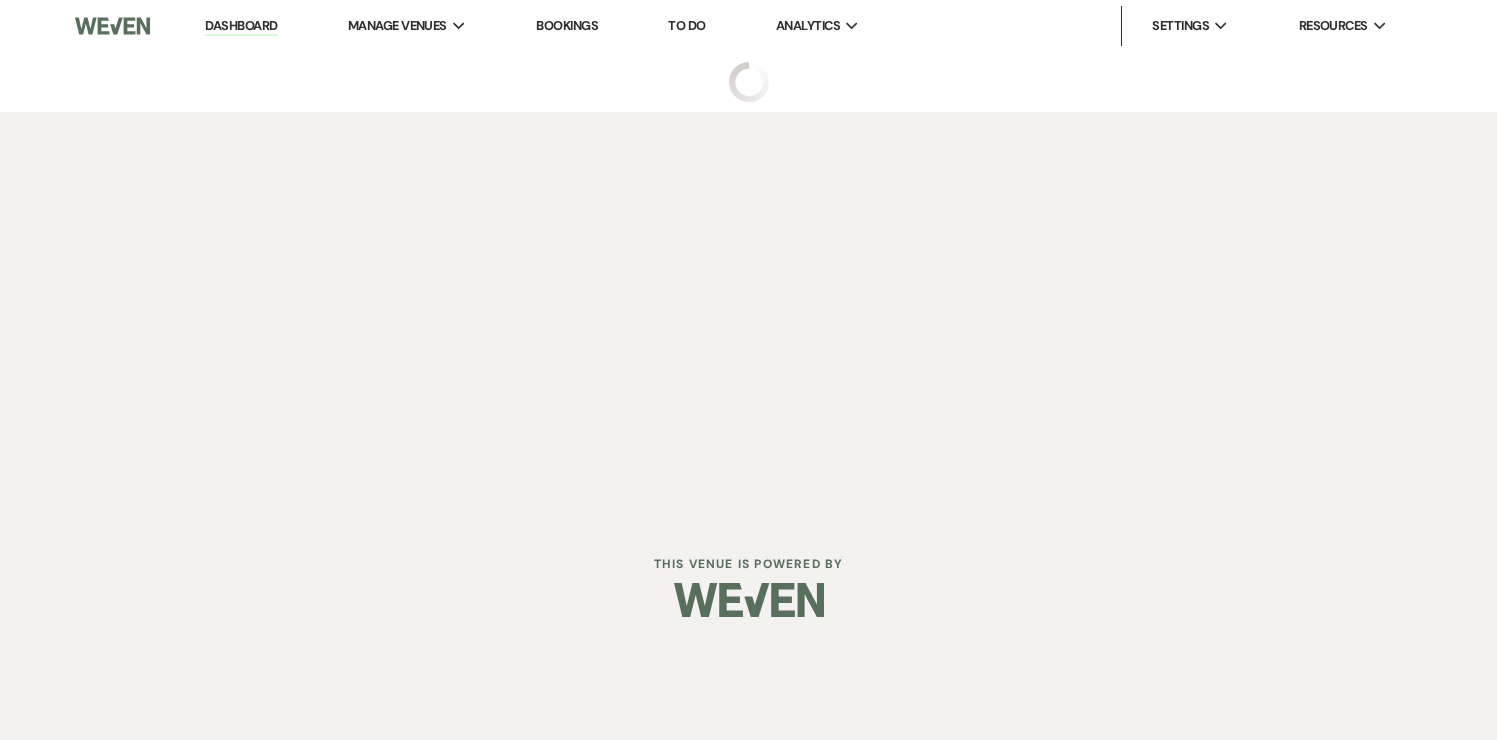 scroll, scrollTop: 0, scrollLeft: 0, axis: both 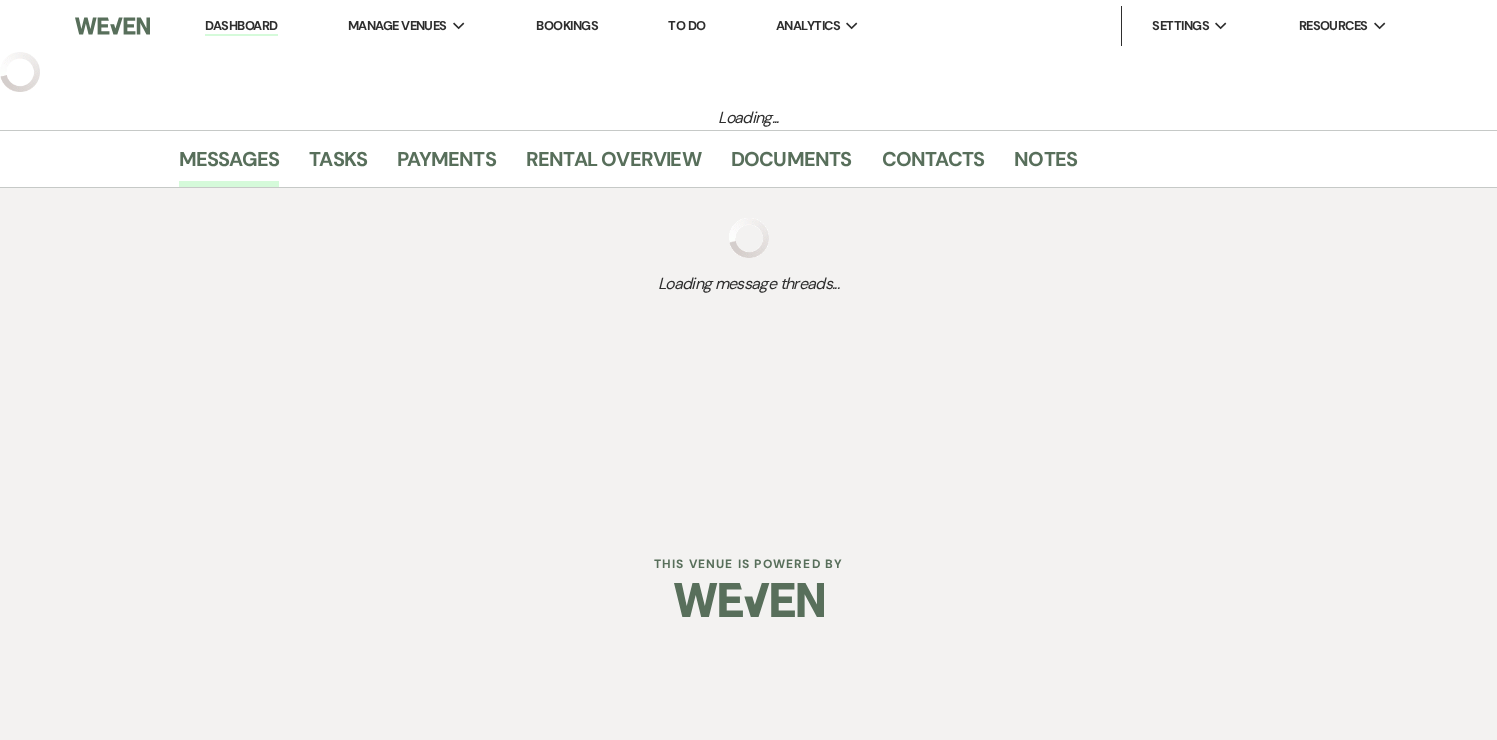 select on "2" 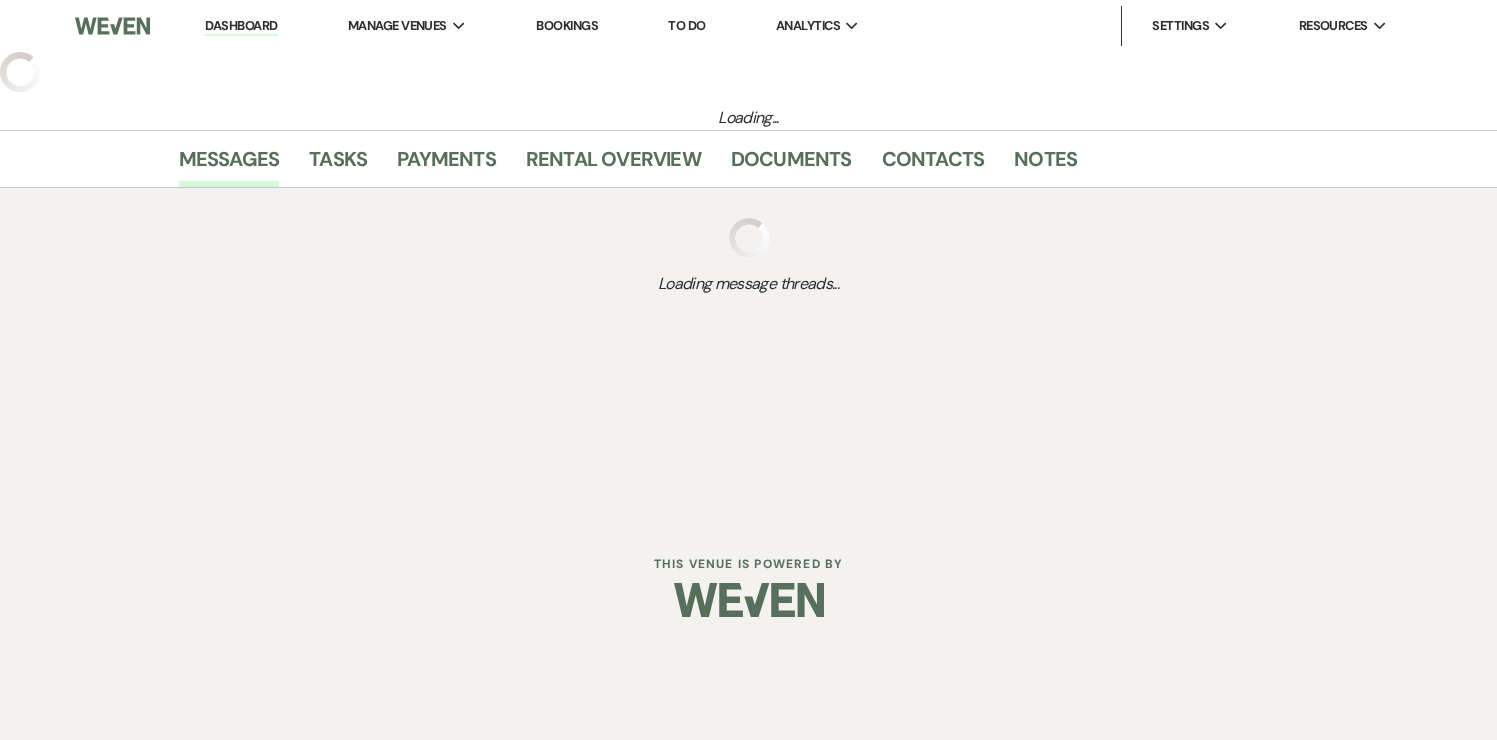 select on "5" 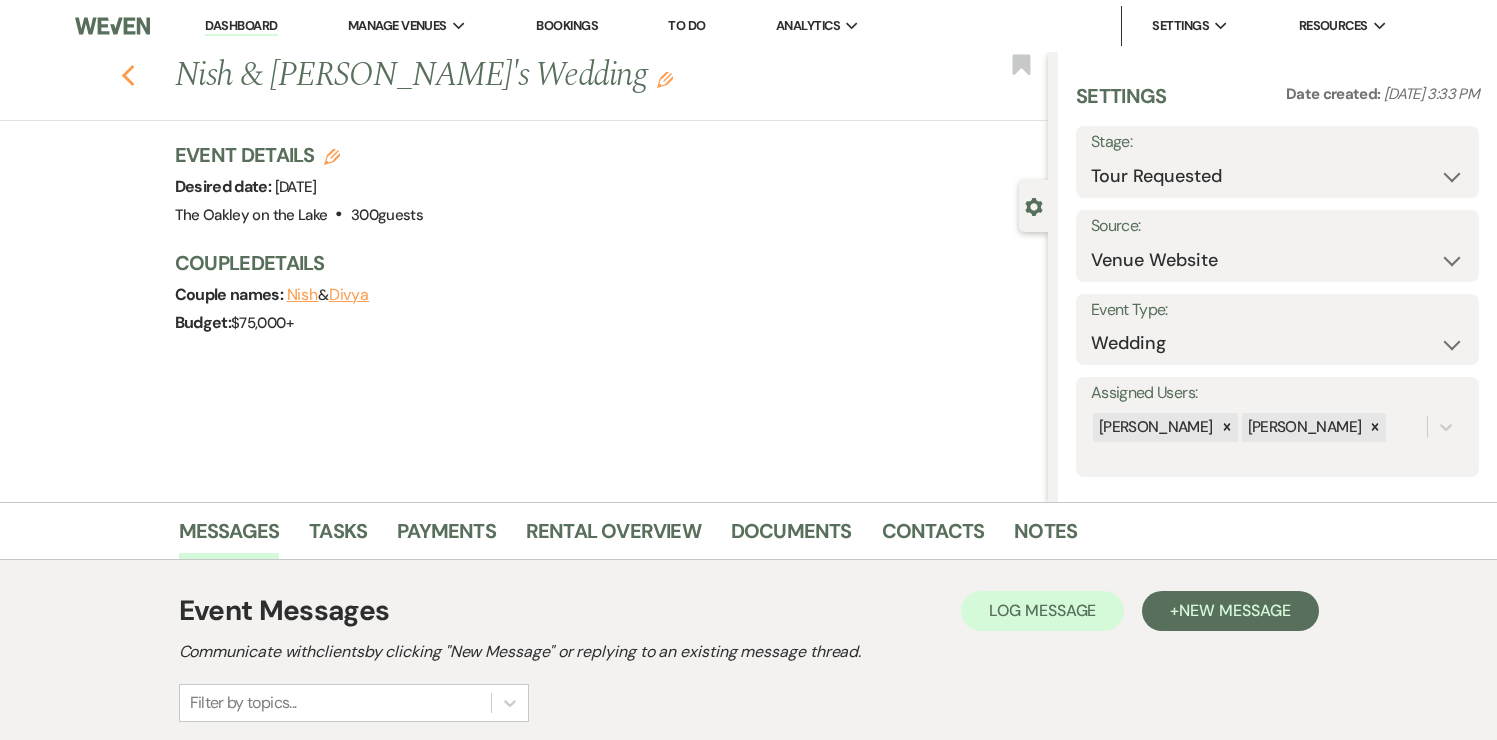click 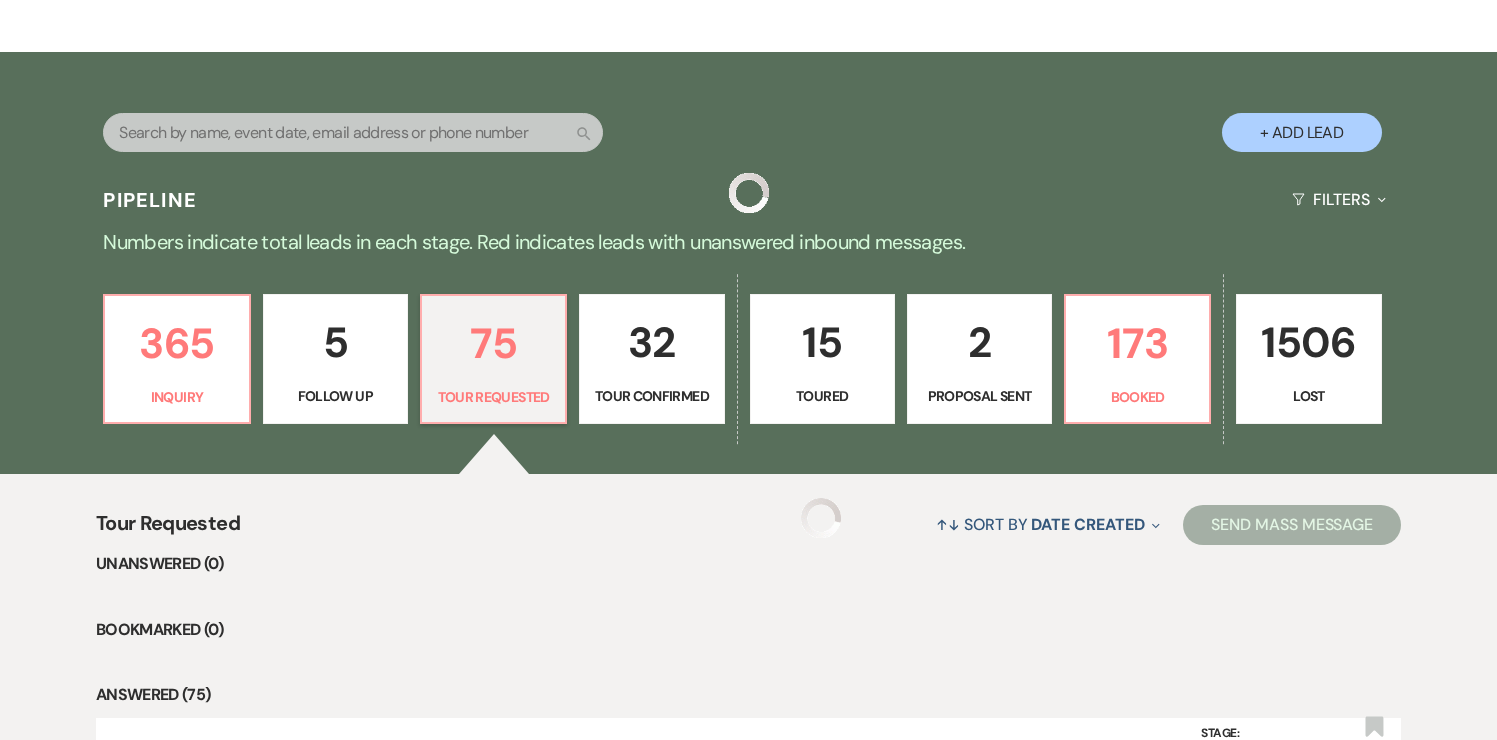 select on "2" 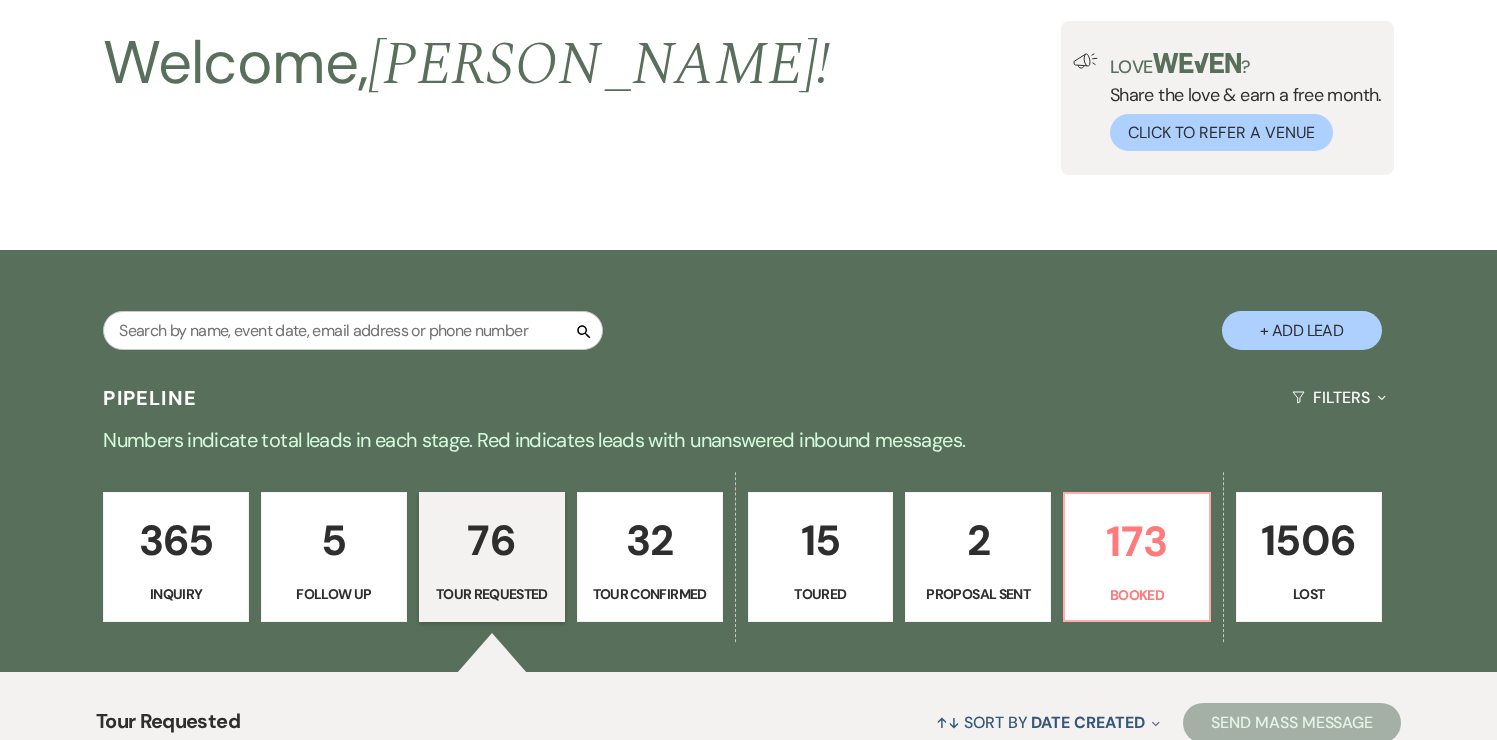 scroll, scrollTop: 0, scrollLeft: 0, axis: both 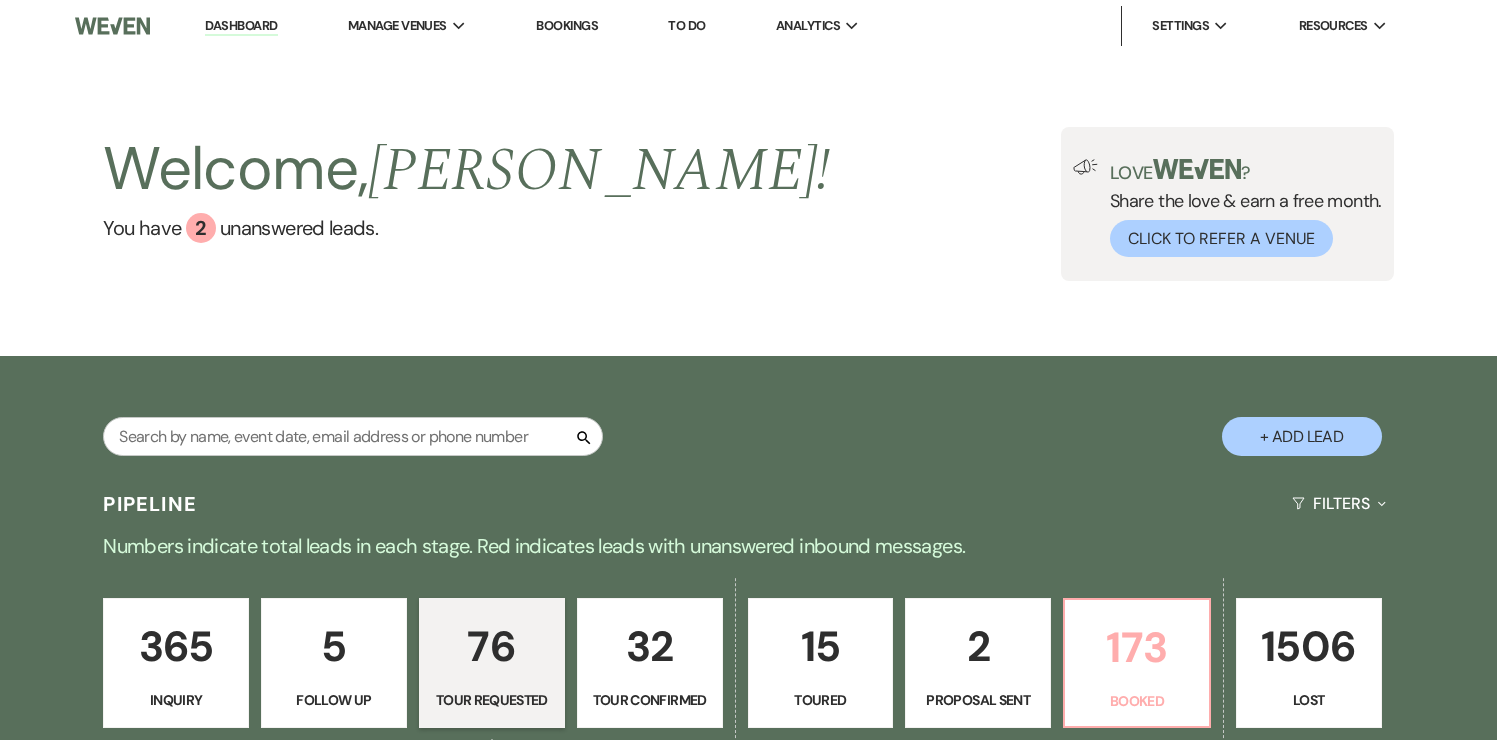 click on "173" at bounding box center [1137, 647] 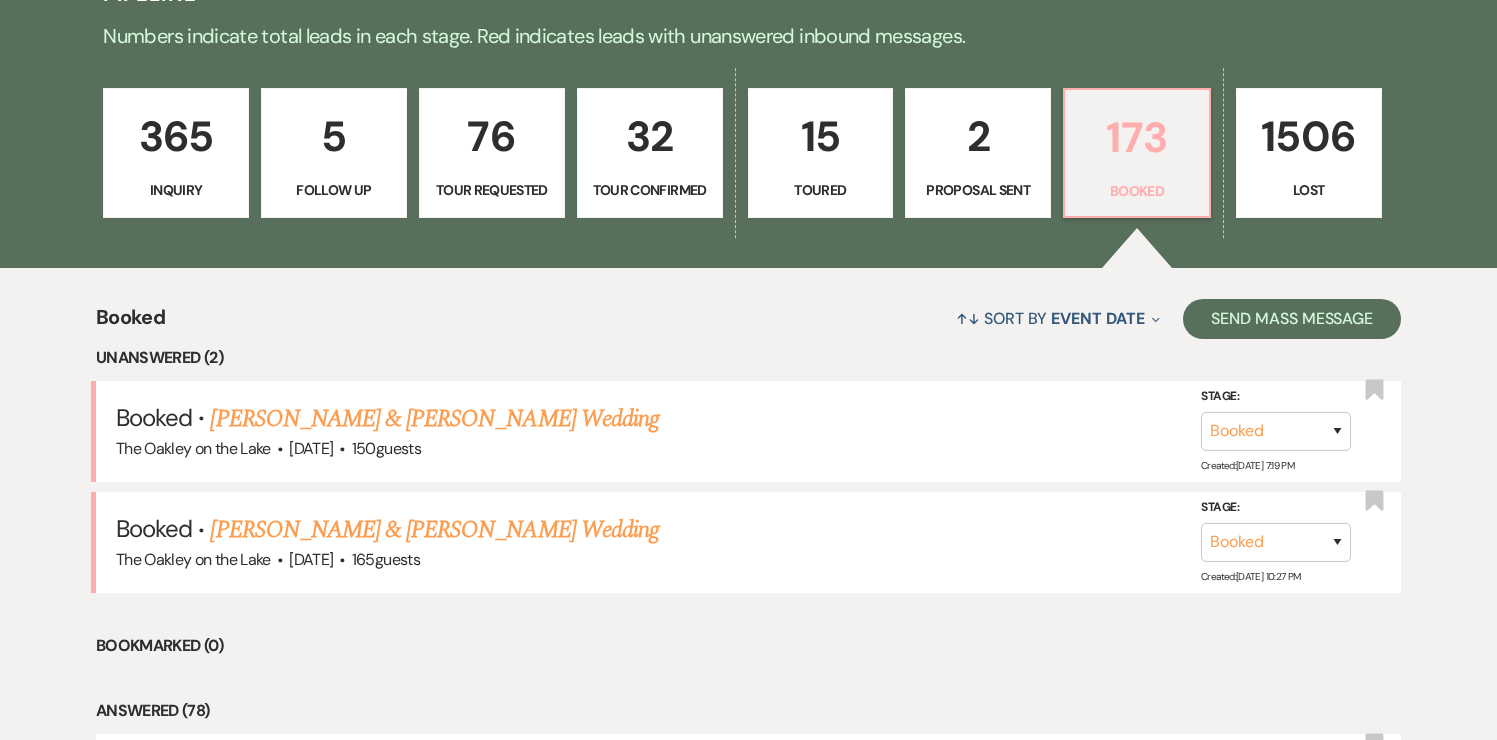 scroll, scrollTop: 511, scrollLeft: 0, axis: vertical 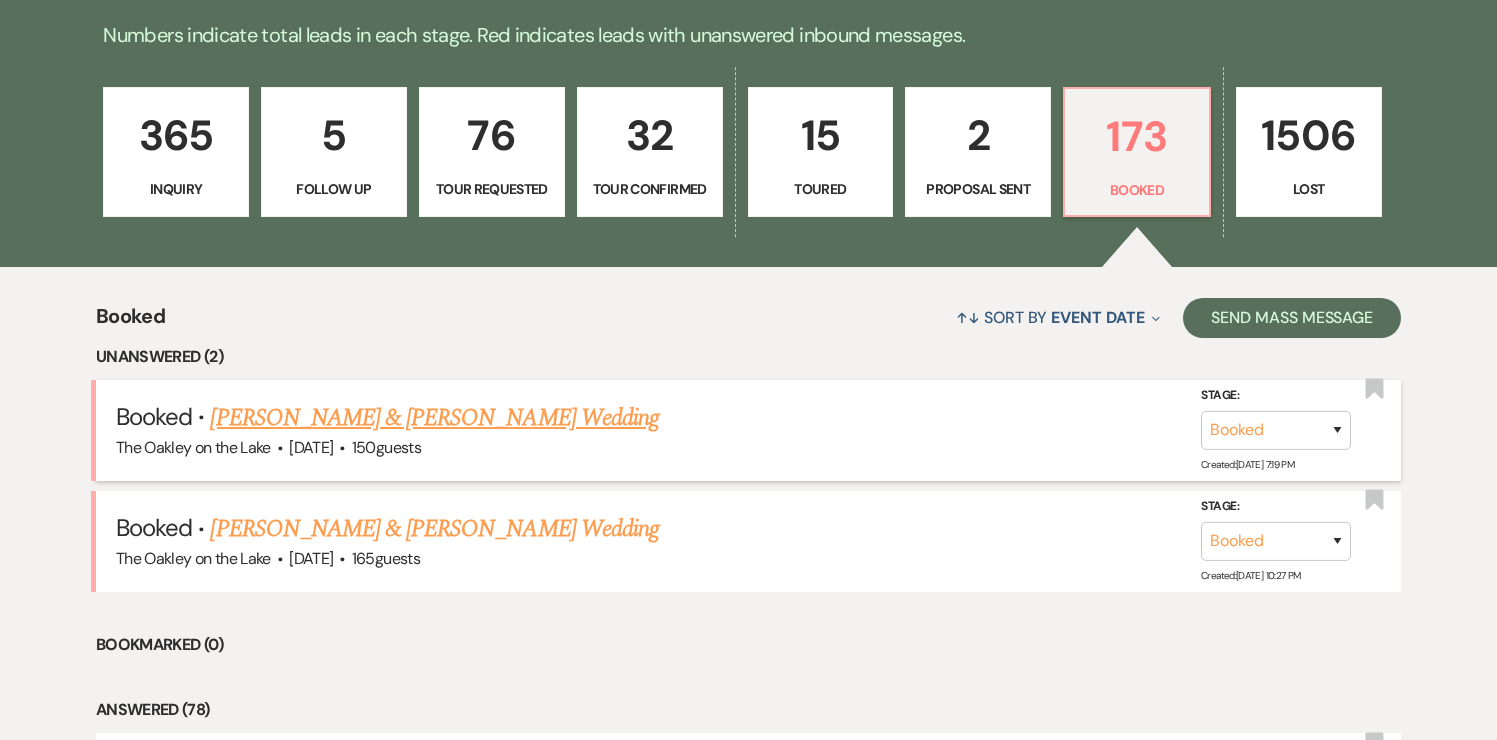 click on "150  guests" at bounding box center [386, 447] 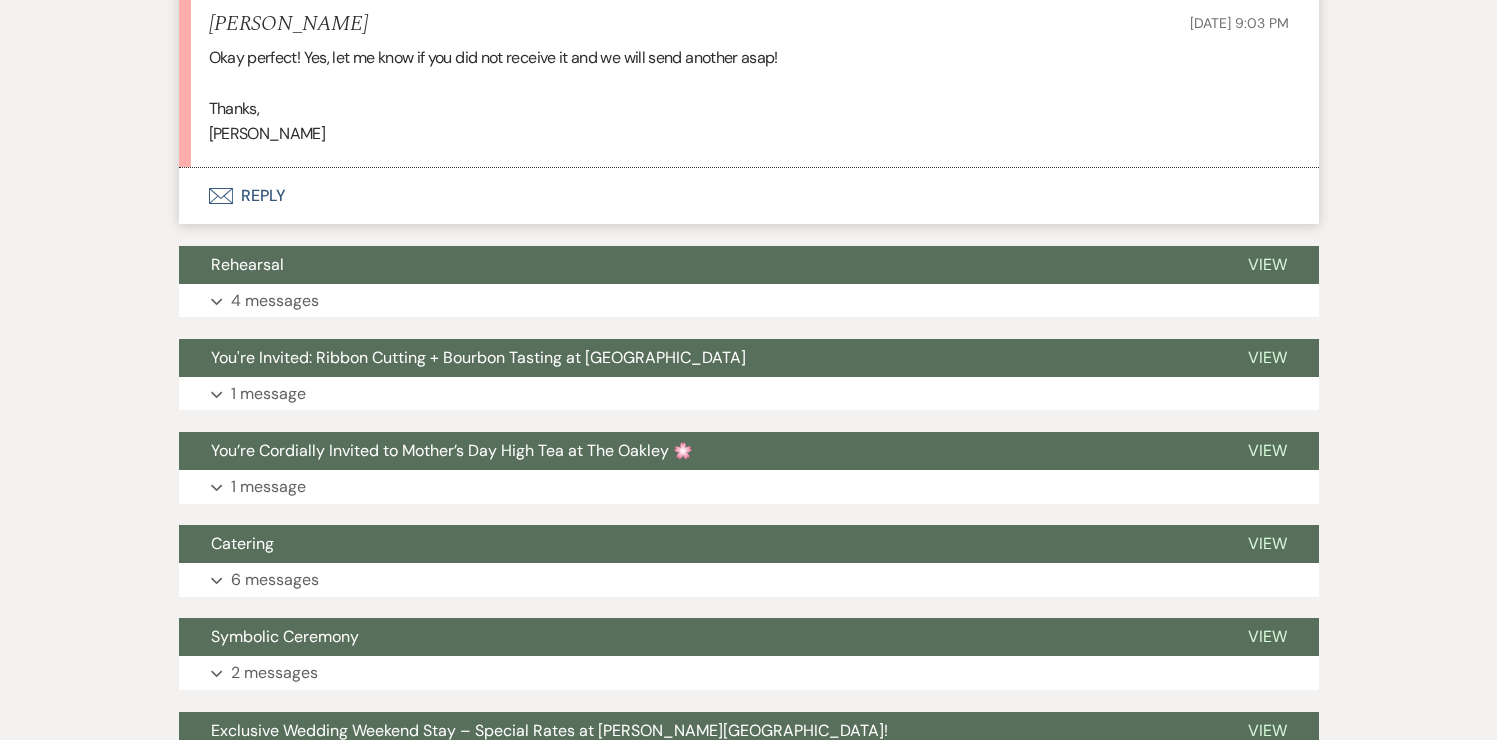 scroll, scrollTop: 2650, scrollLeft: 0, axis: vertical 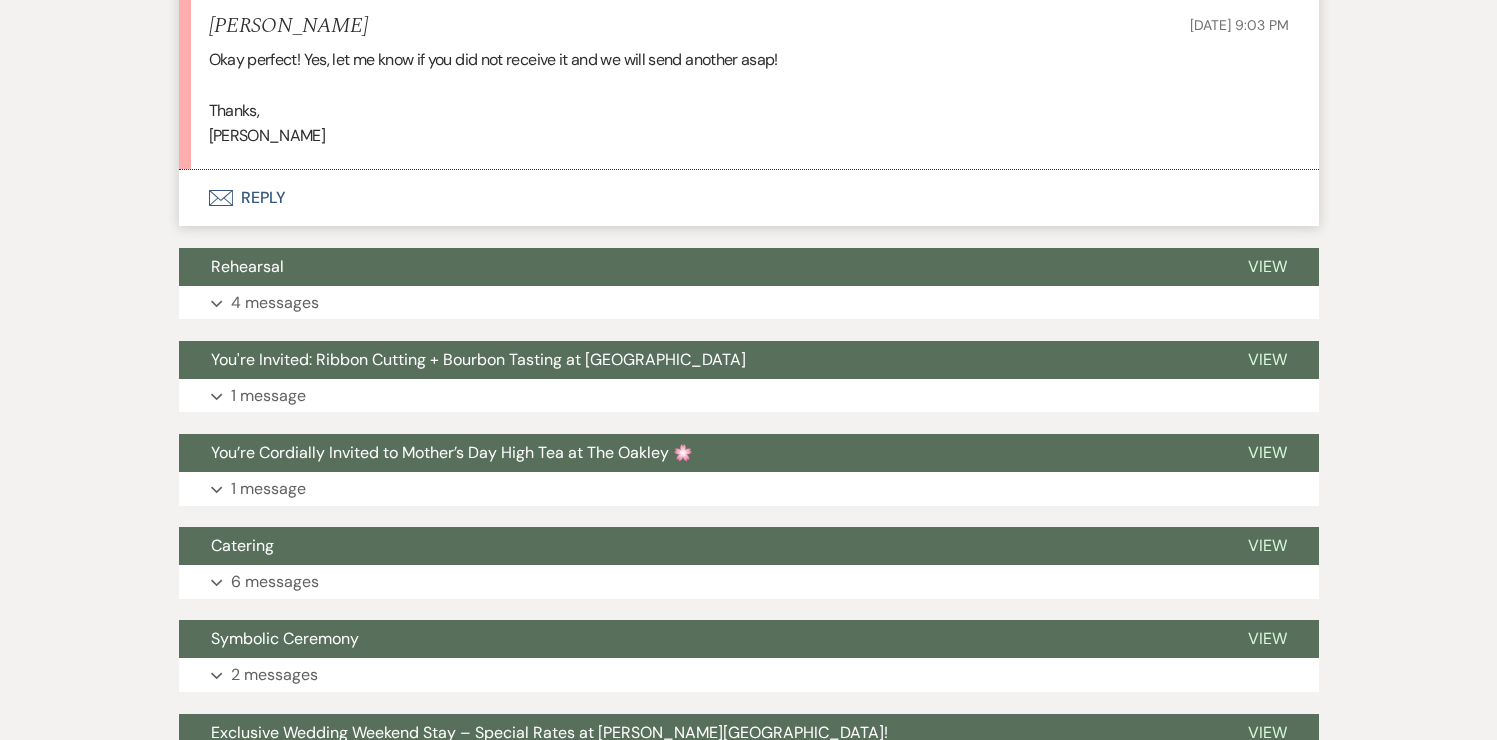 click on "Envelope Reply" at bounding box center [749, 198] 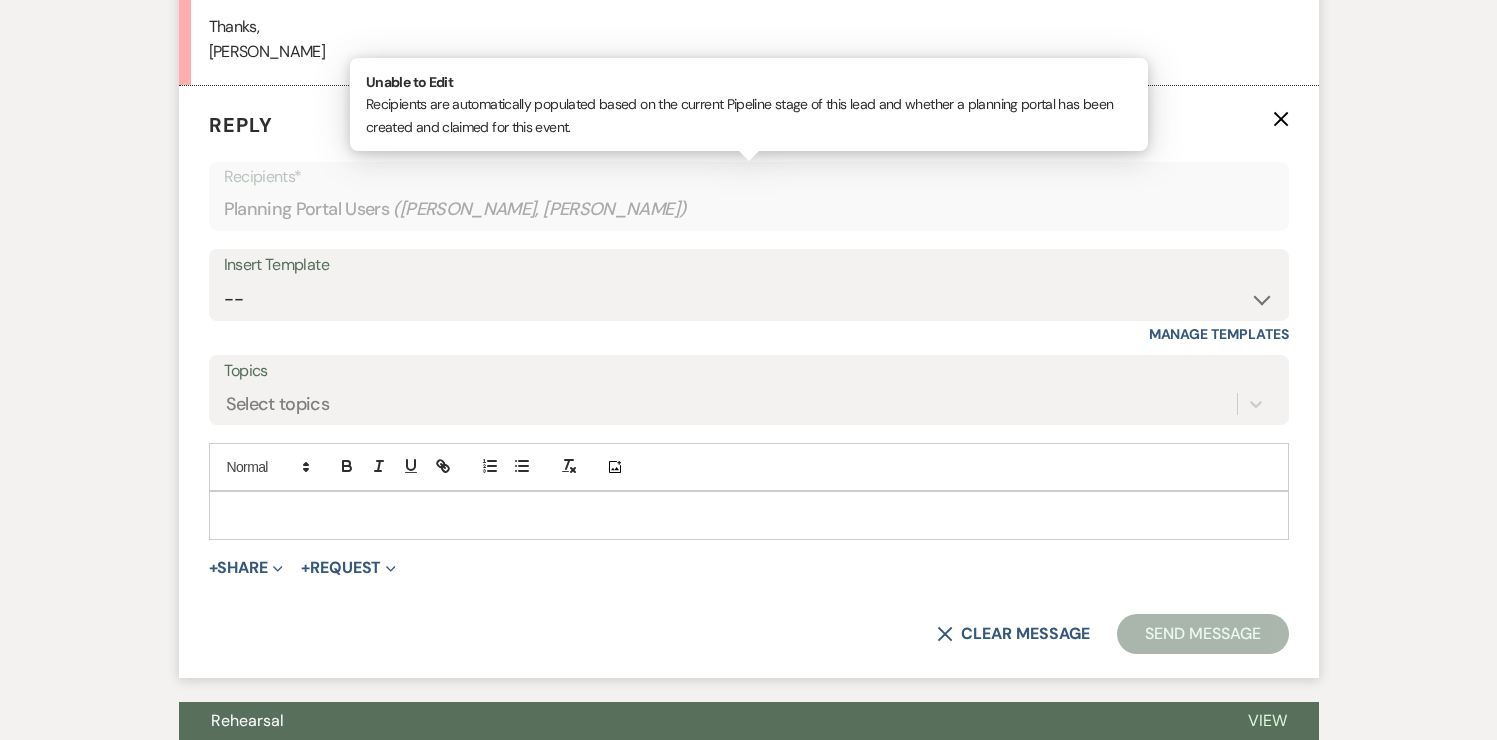 scroll, scrollTop: 2746, scrollLeft: 0, axis: vertical 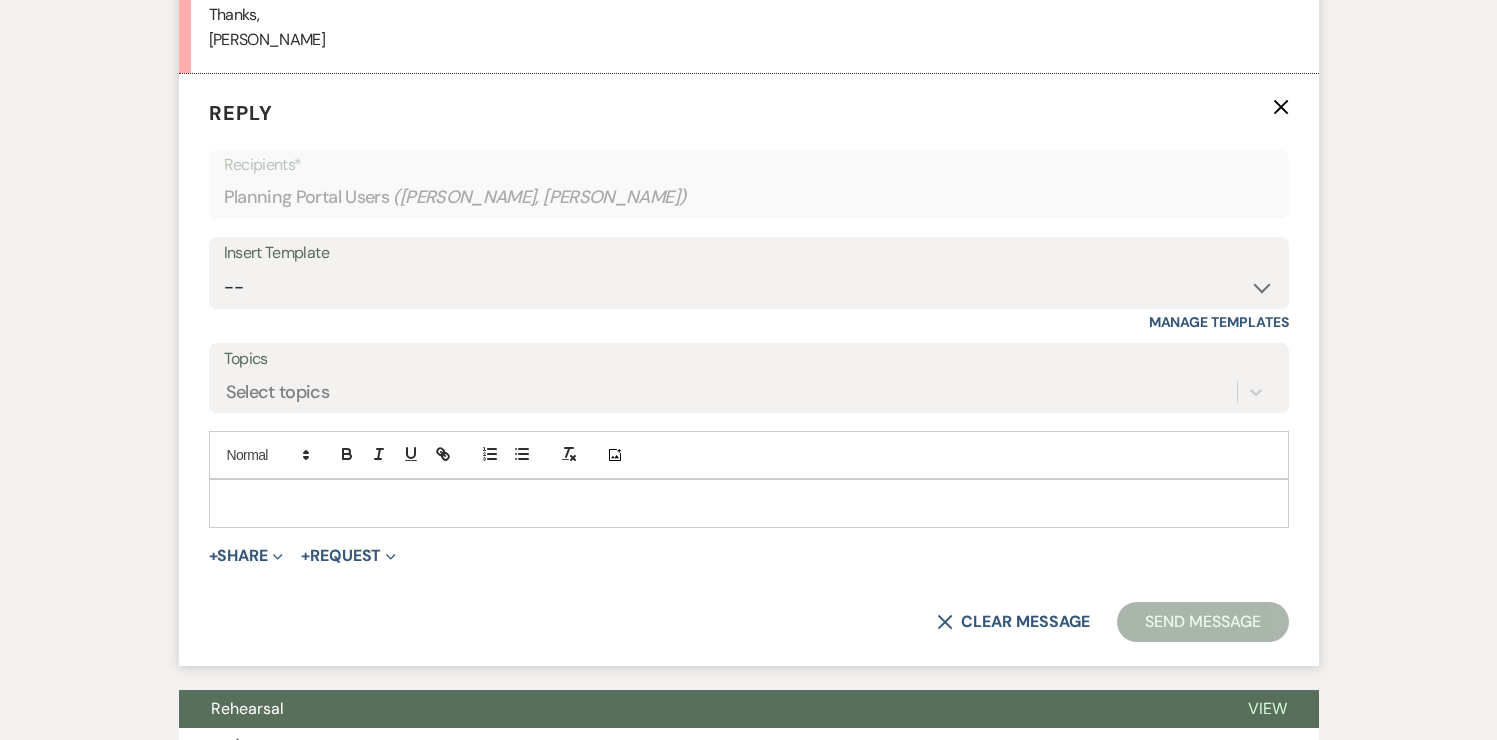 click at bounding box center [749, 503] 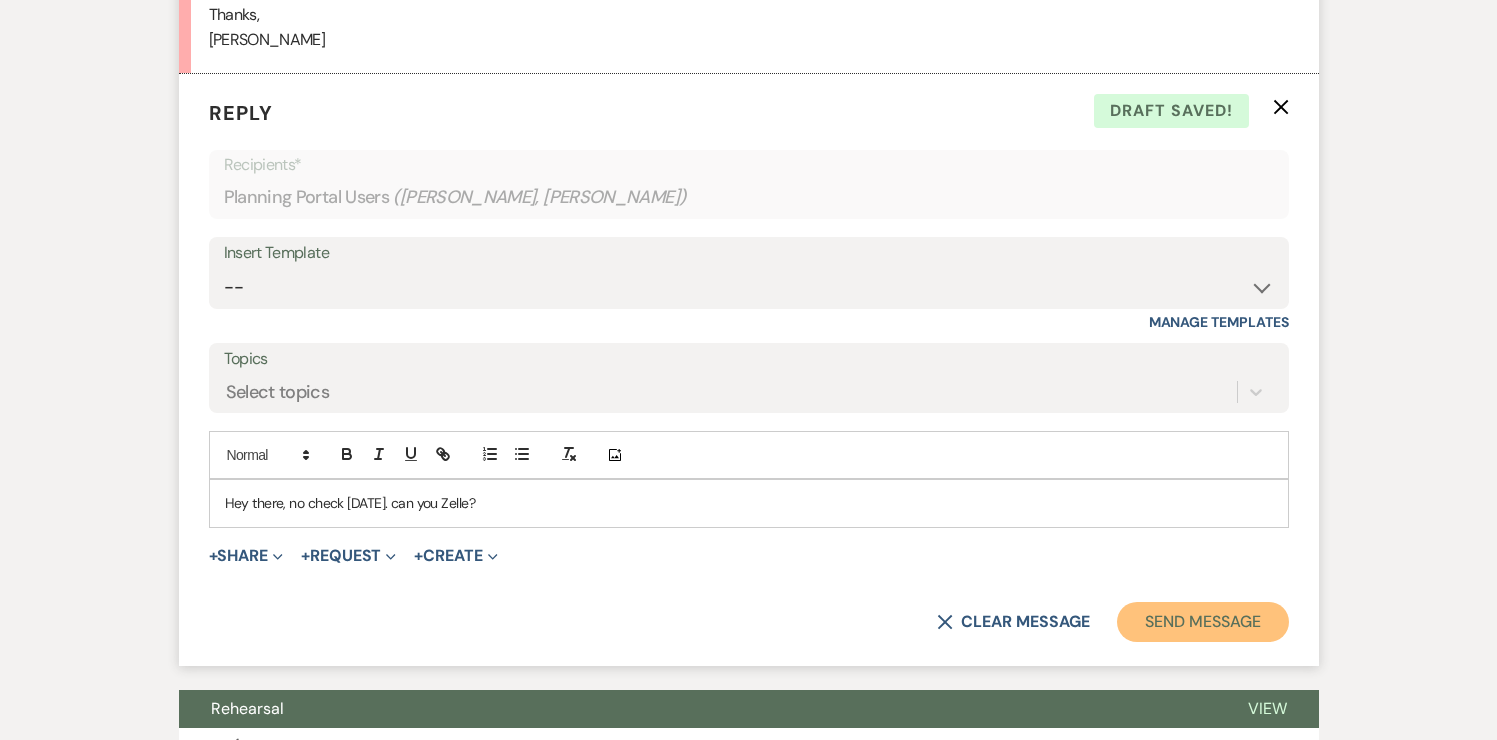 click on "Send Message" at bounding box center [1202, 622] 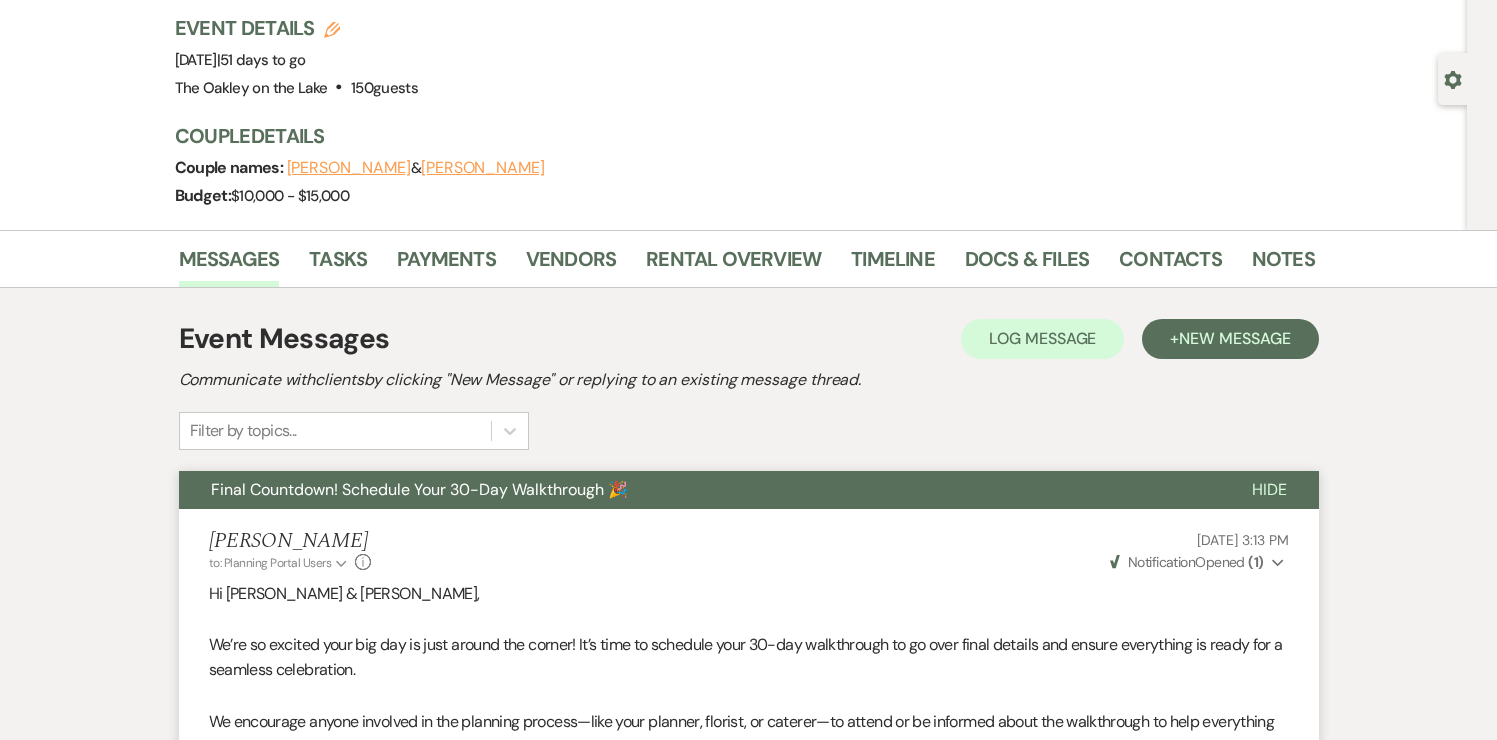 scroll, scrollTop: 0, scrollLeft: 0, axis: both 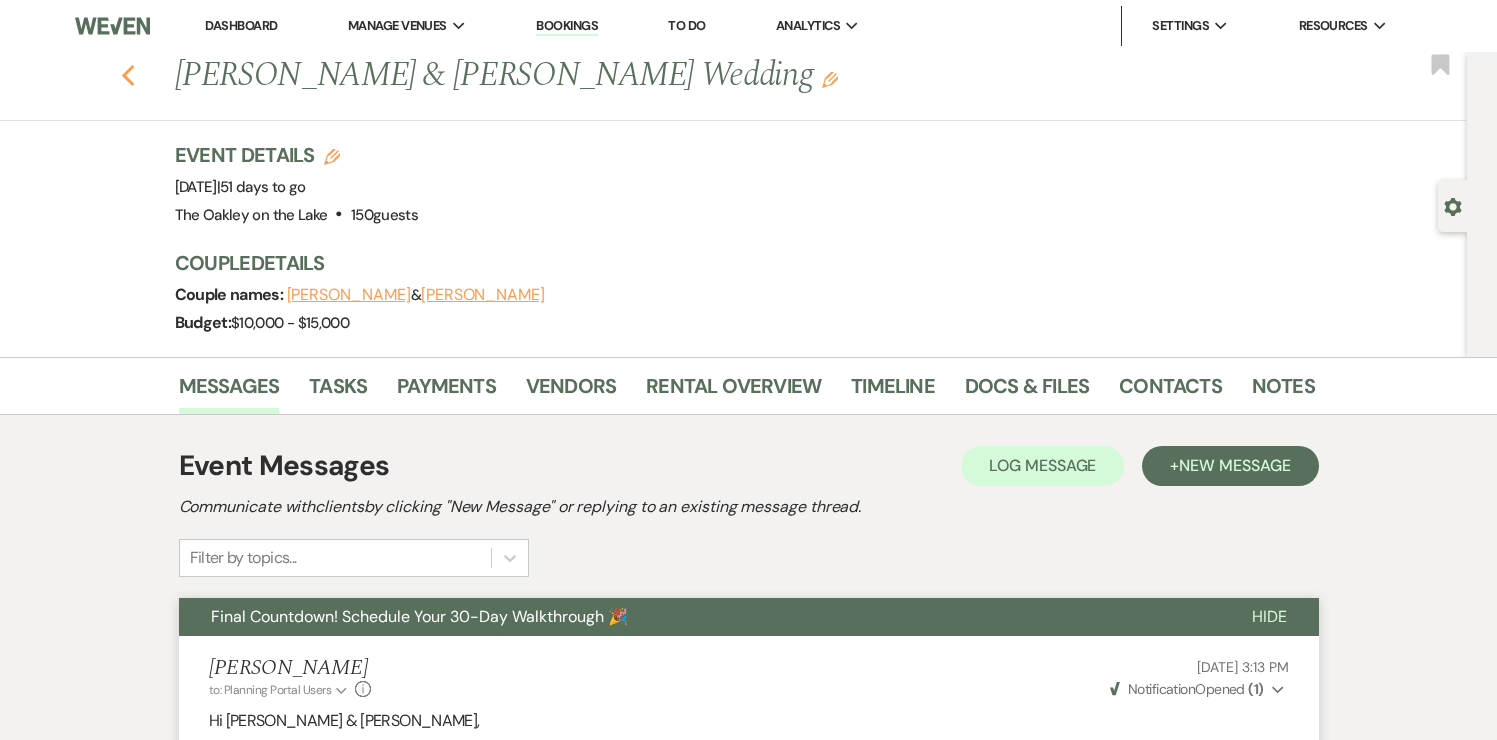 click 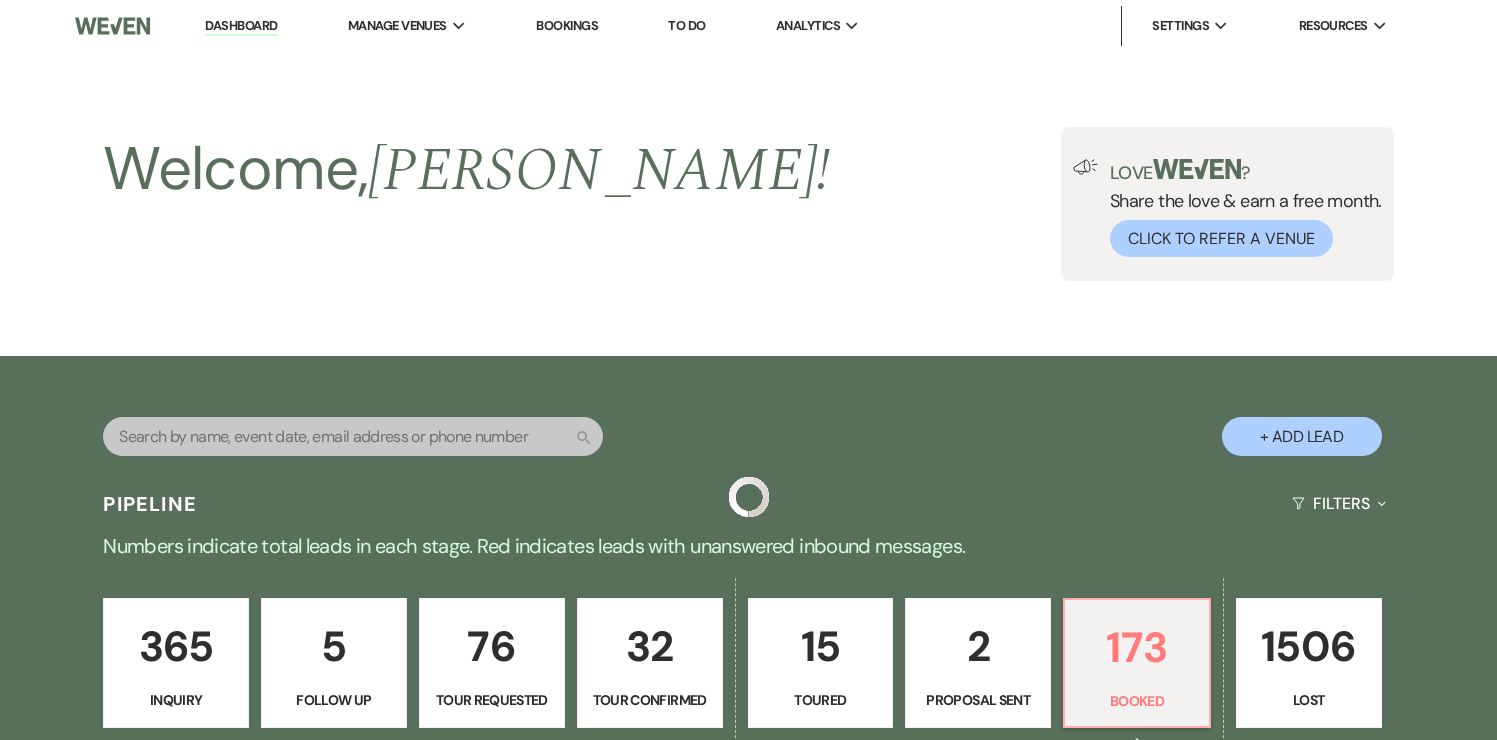 scroll, scrollTop: 511, scrollLeft: 0, axis: vertical 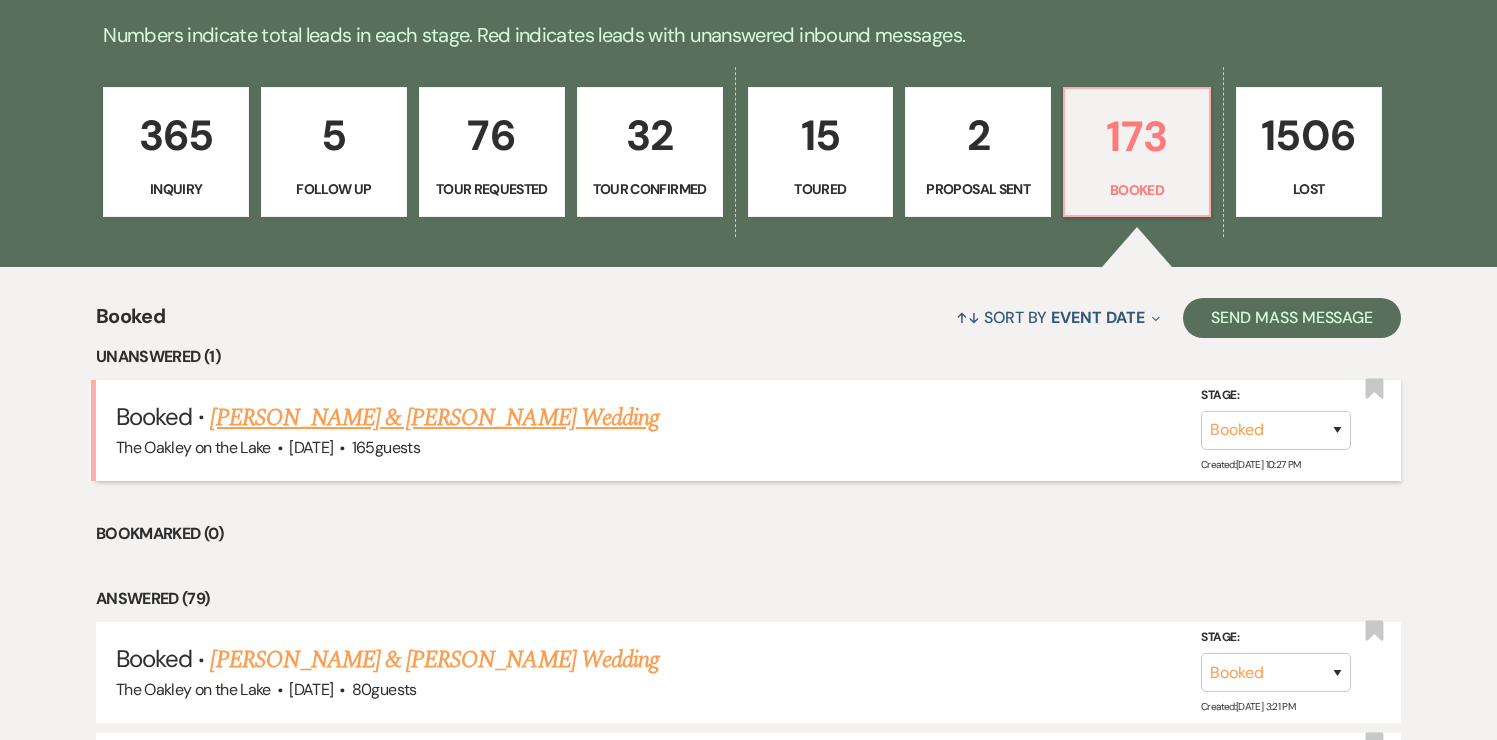 click on "Jody Scott & Regan Morris's Wedding" at bounding box center (434, 418) 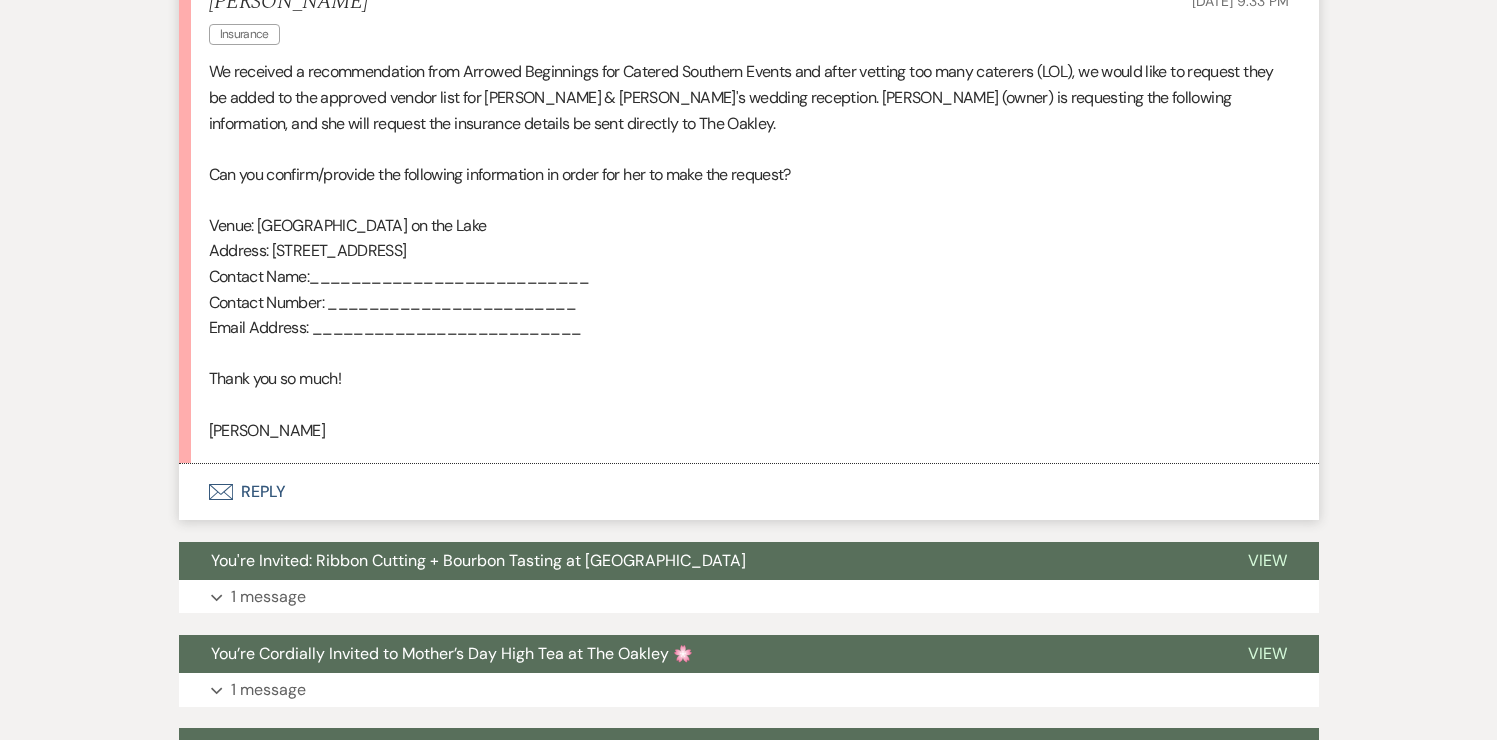 scroll, scrollTop: 702, scrollLeft: 0, axis: vertical 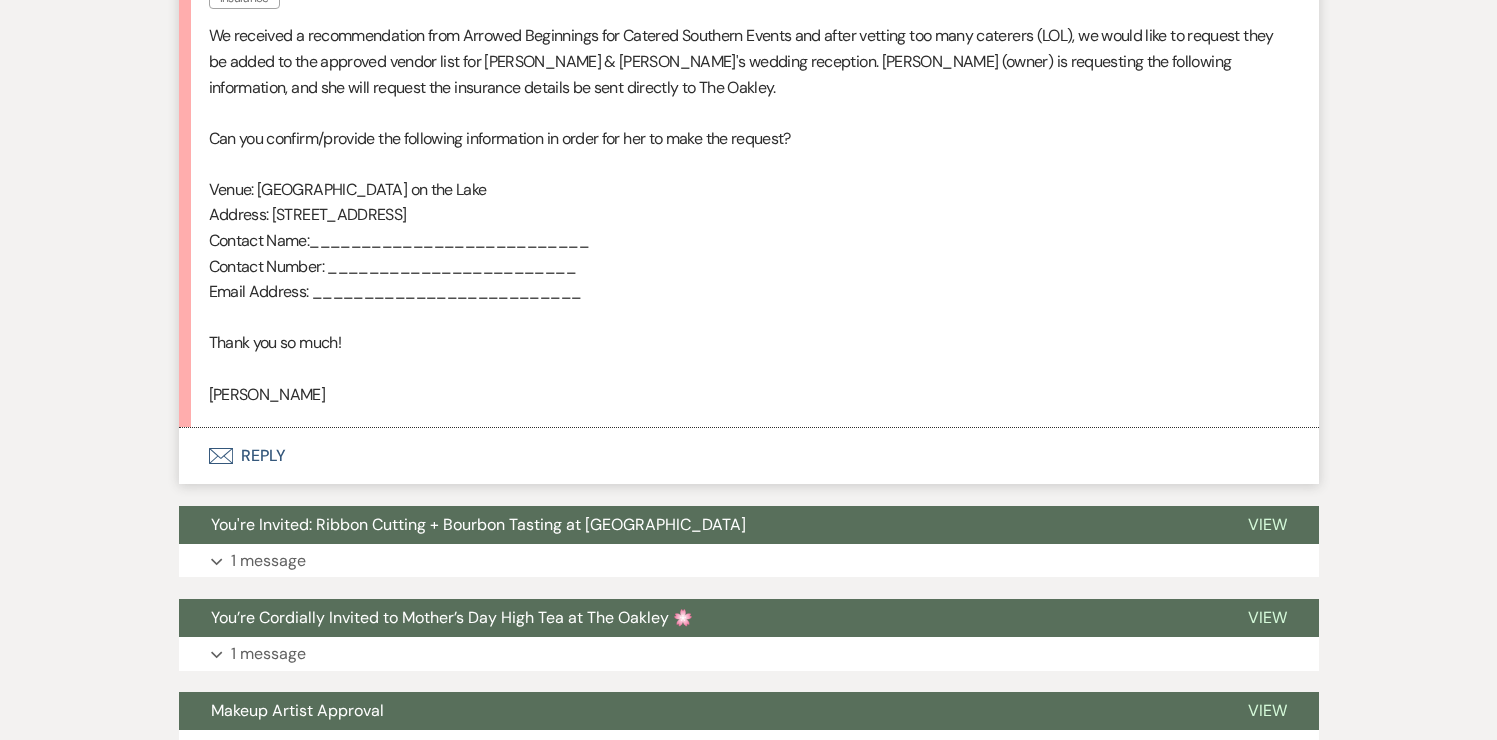 click on "Envelope Reply" at bounding box center [749, 456] 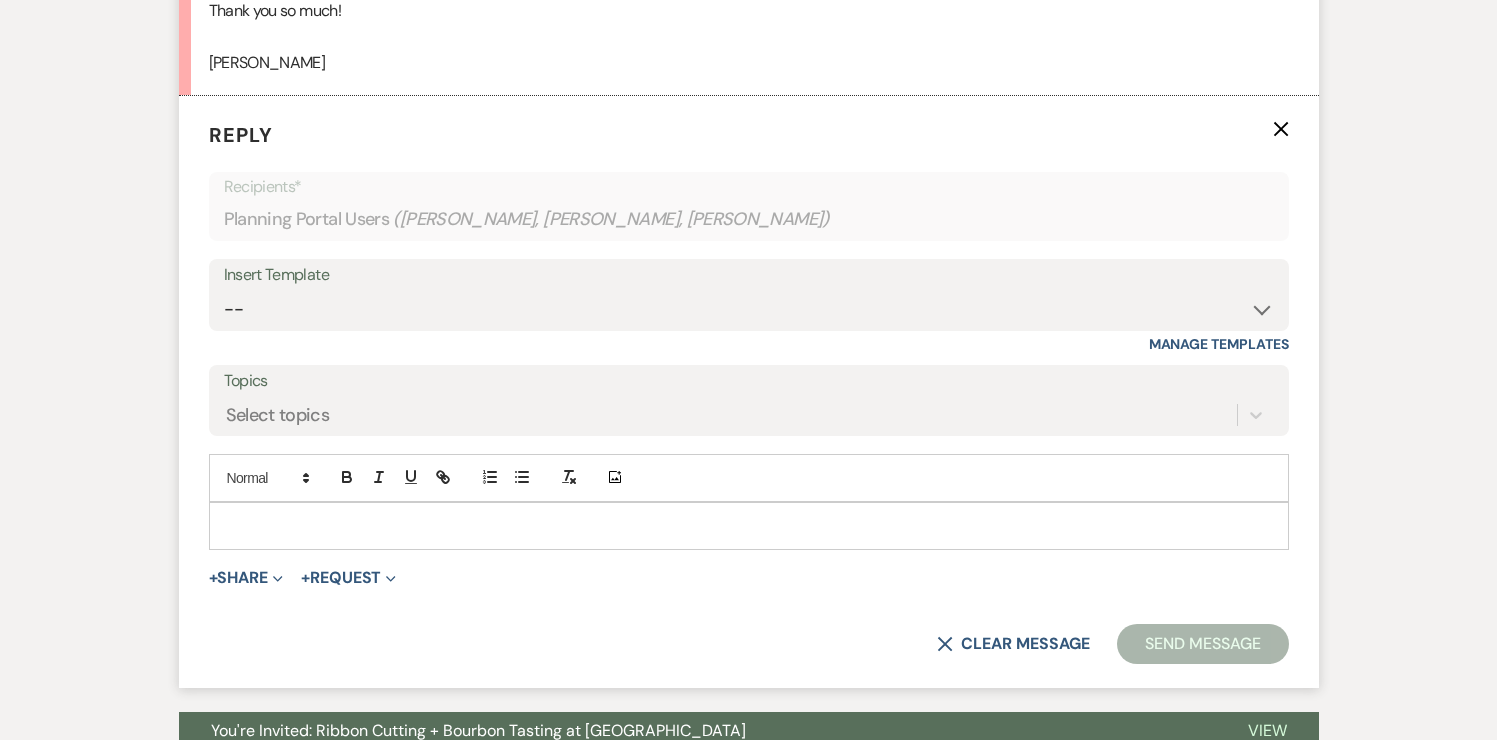 scroll, scrollTop: 1056, scrollLeft: 0, axis: vertical 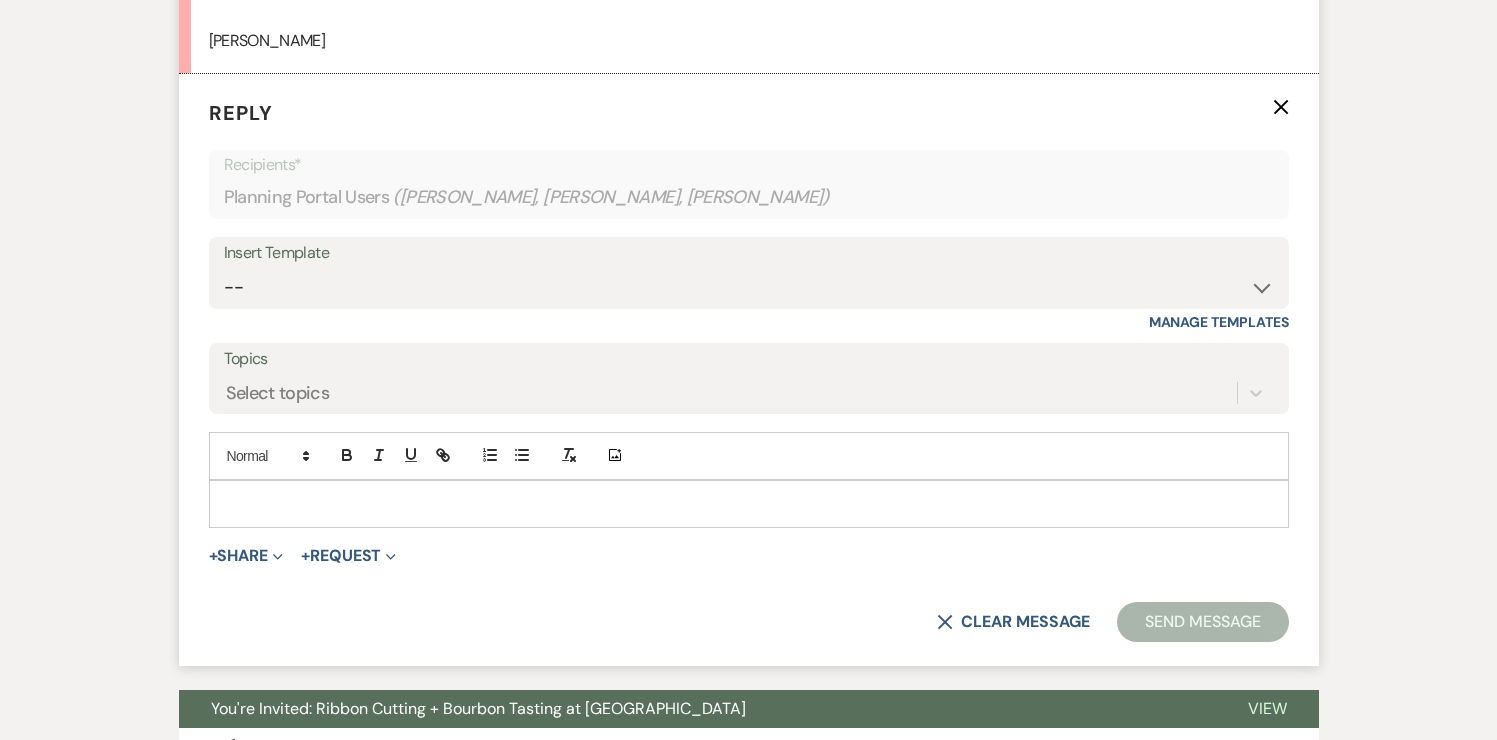click at bounding box center (749, 504) 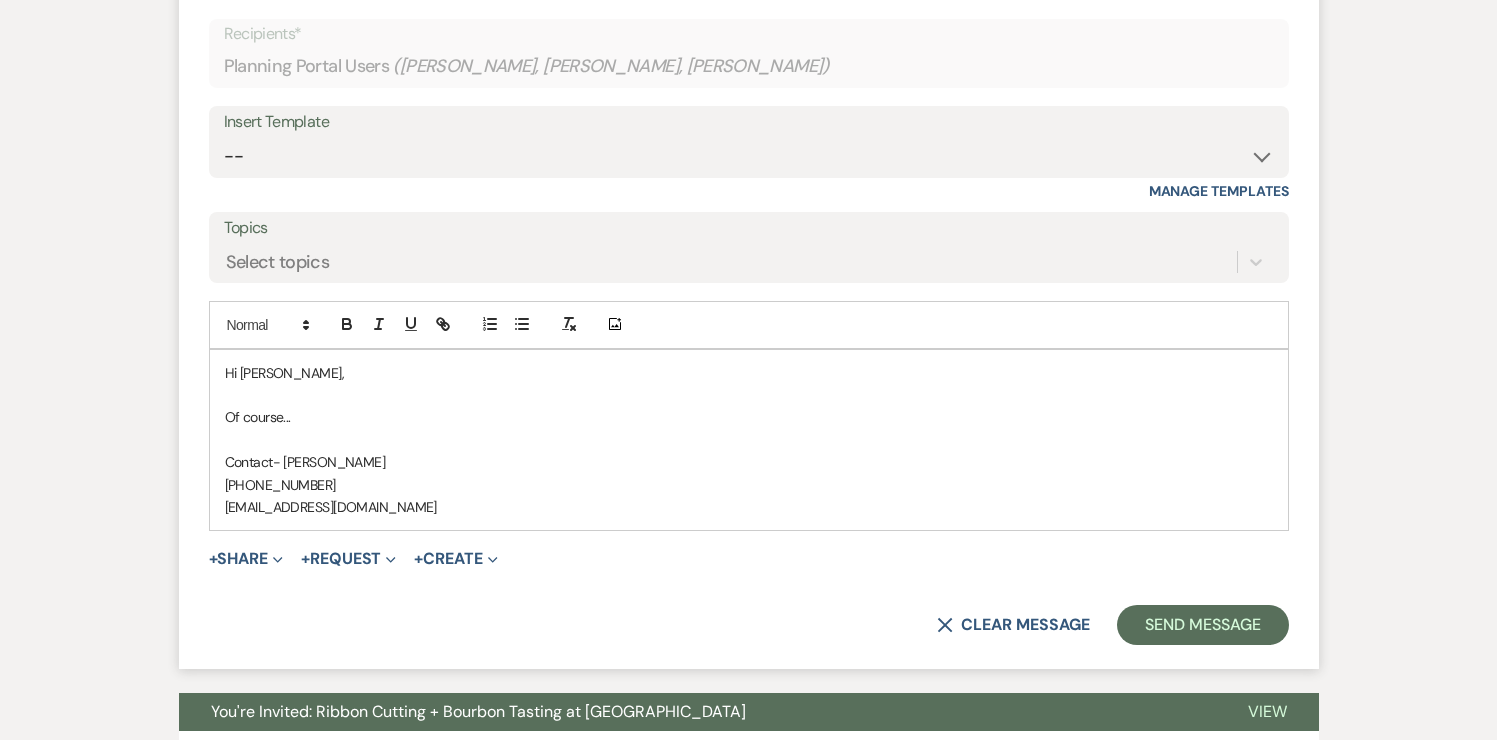scroll, scrollTop: 1201, scrollLeft: 0, axis: vertical 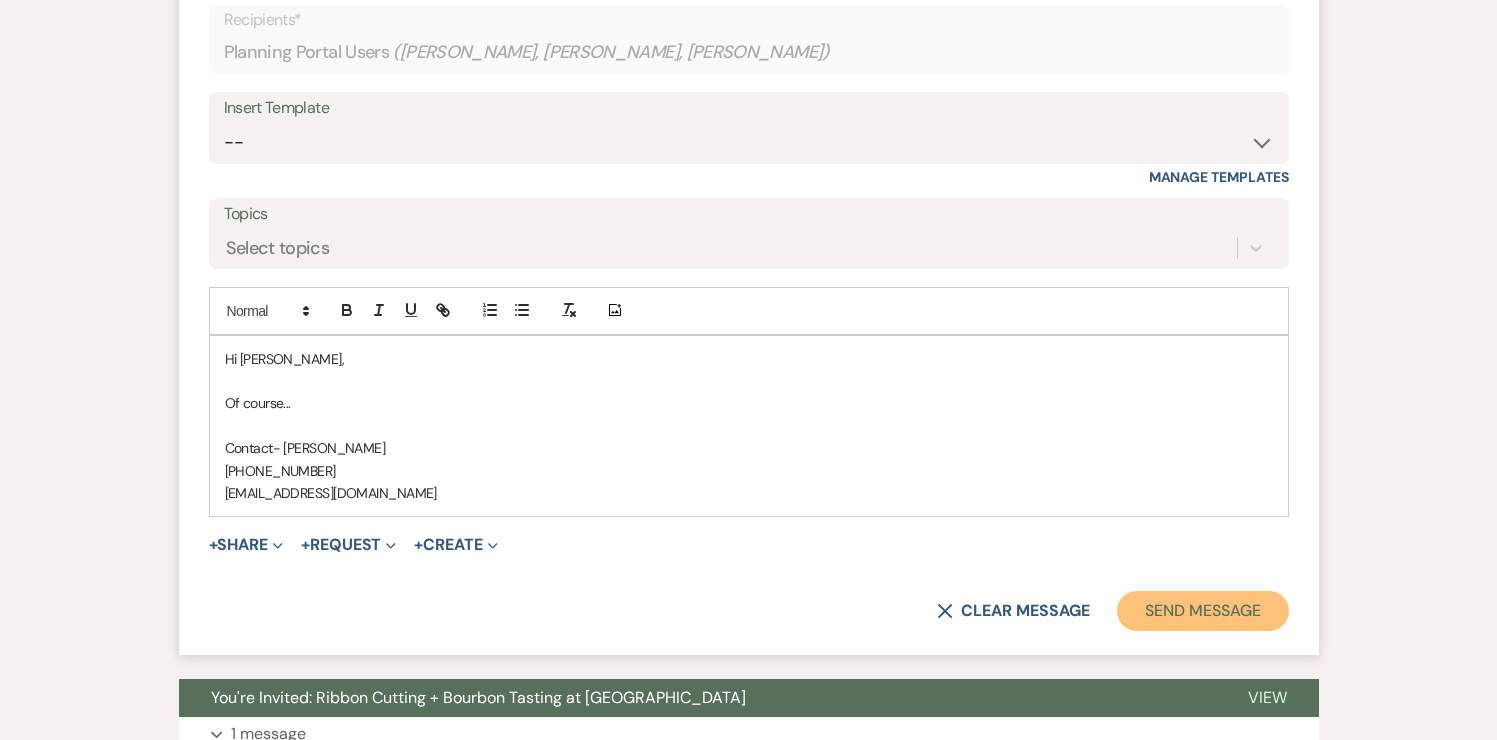 click on "Send Message" at bounding box center [1202, 611] 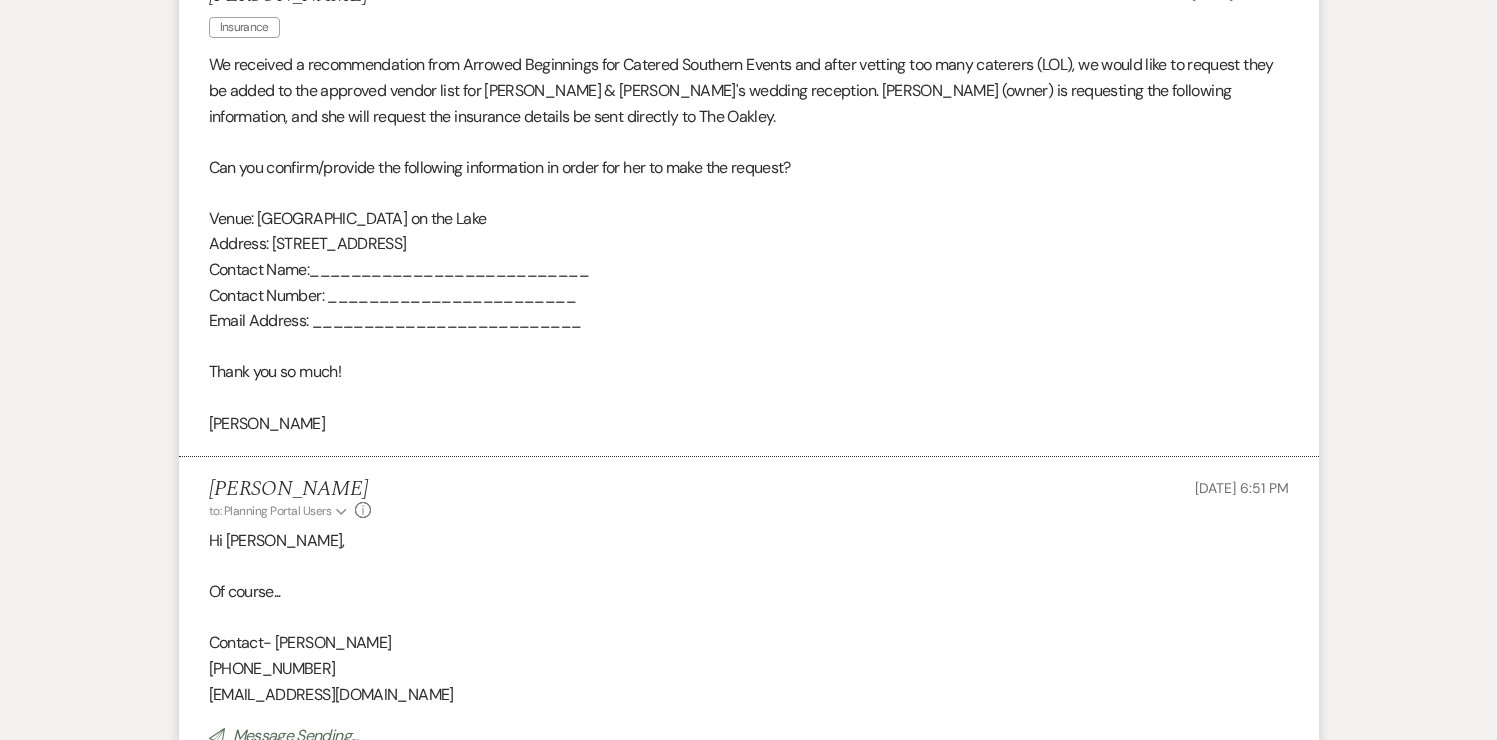 scroll, scrollTop: 0, scrollLeft: 0, axis: both 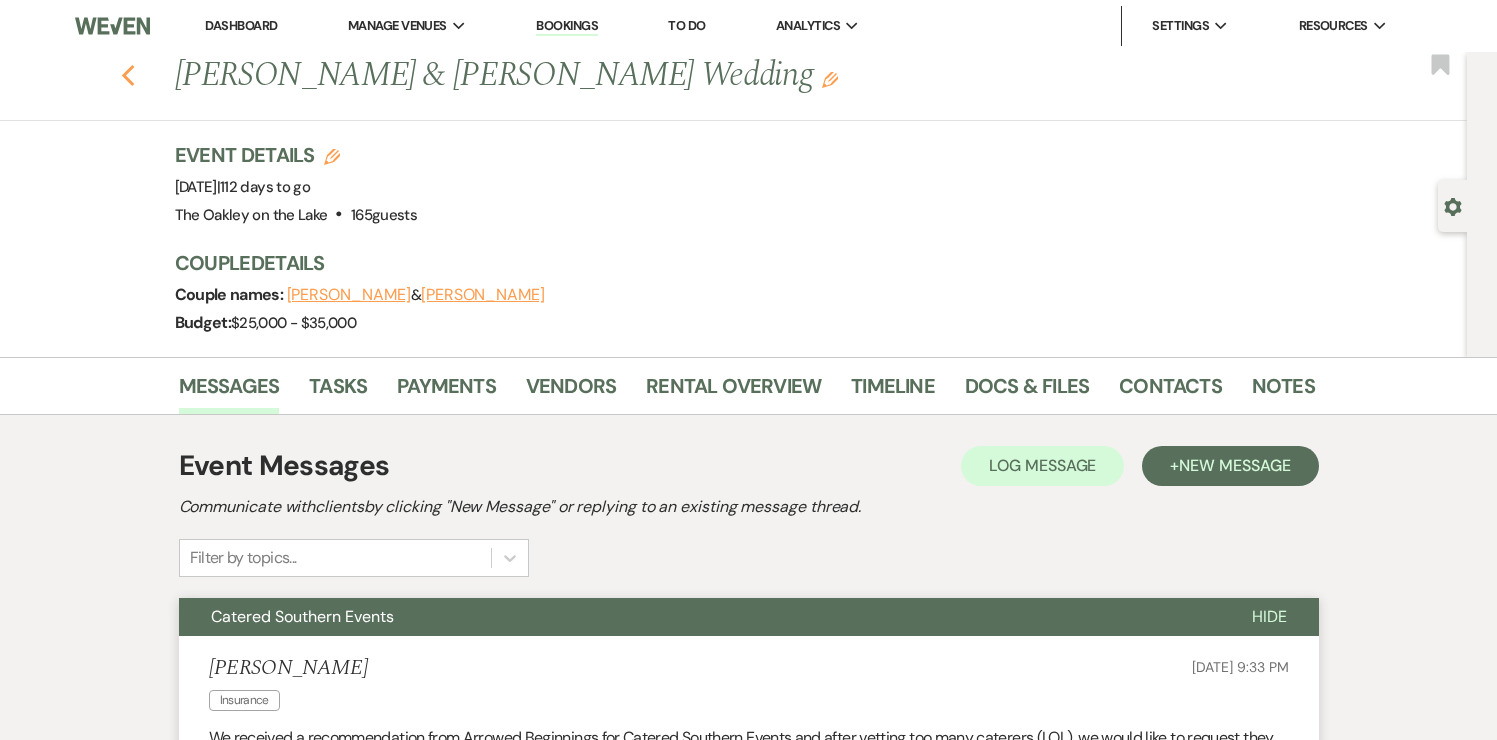 click on "Previous" 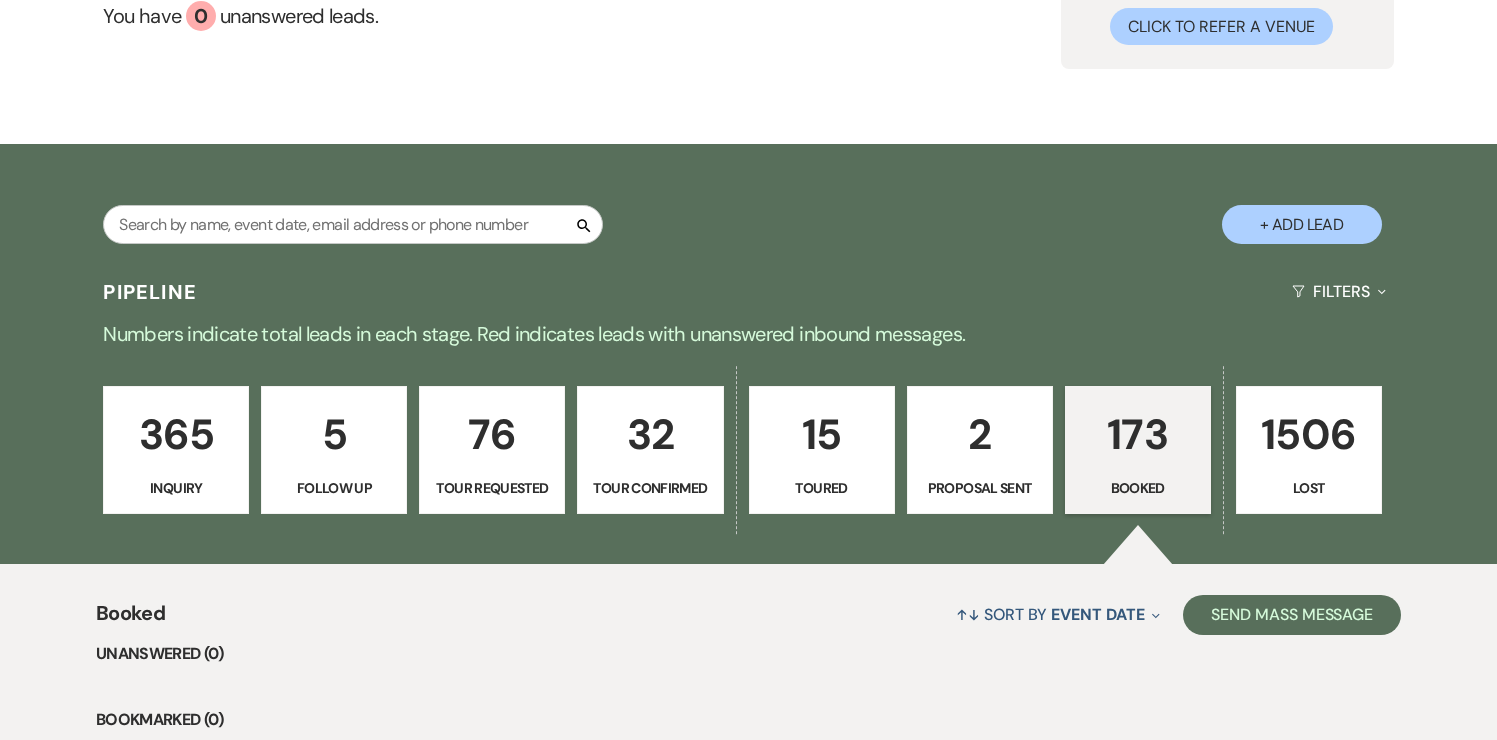 scroll, scrollTop: 210, scrollLeft: 0, axis: vertical 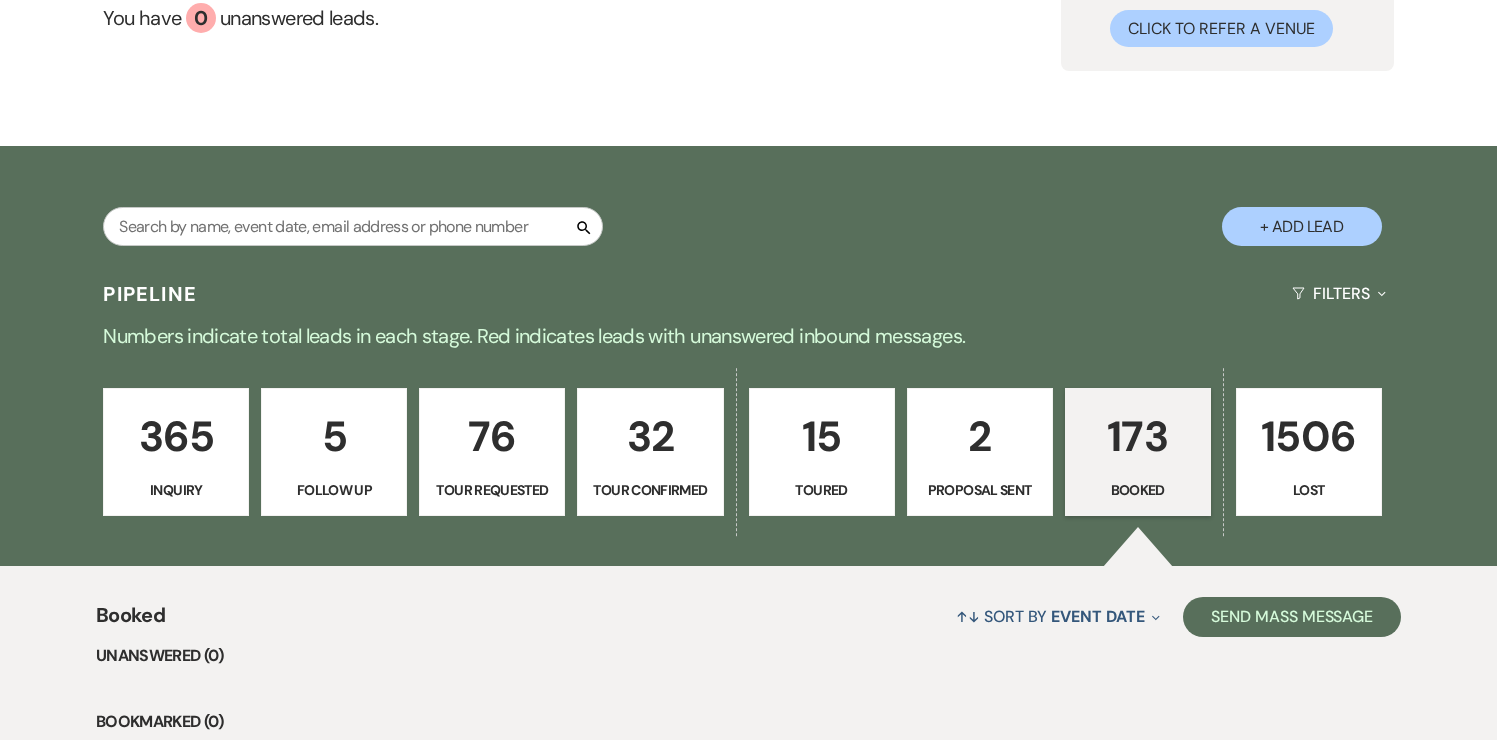 click on "2" at bounding box center (980, 436) 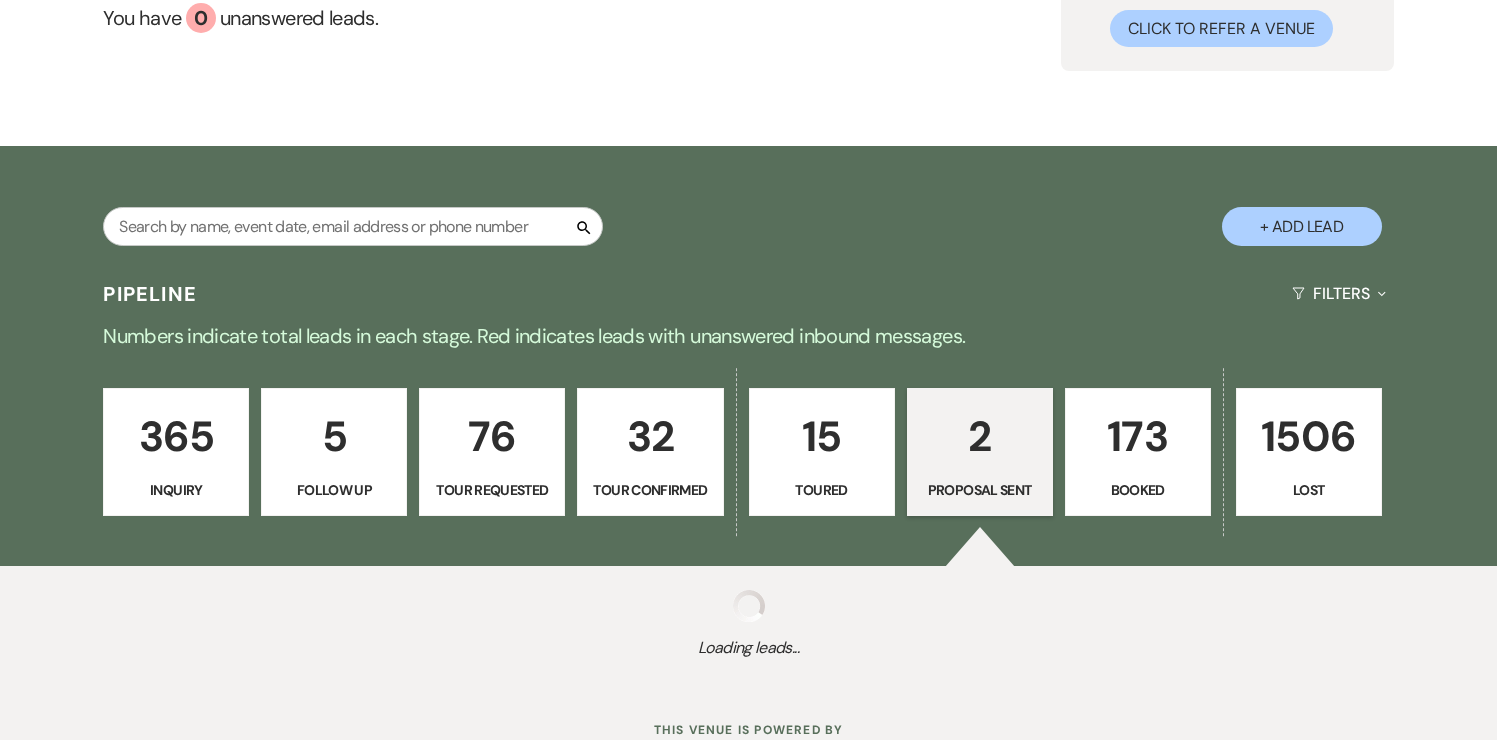 select on "6" 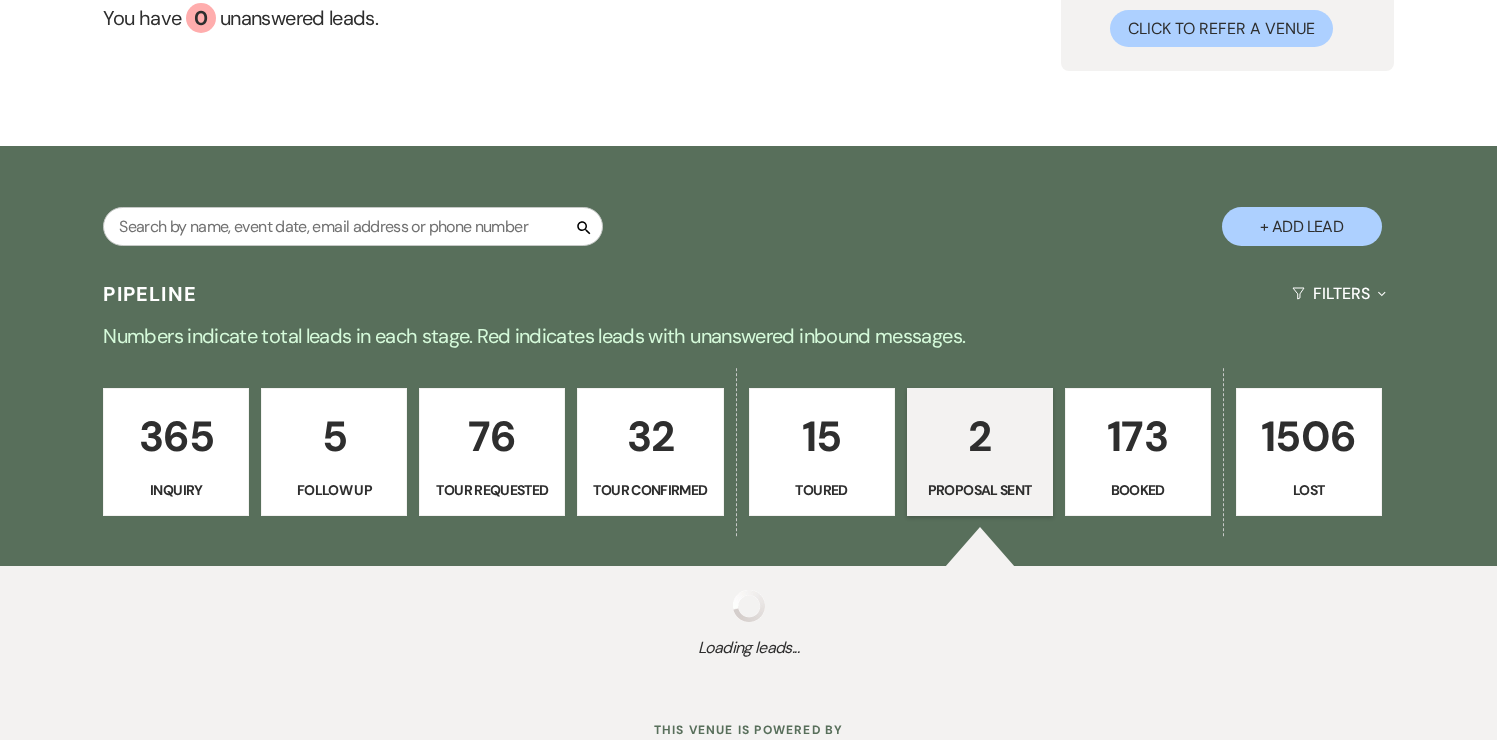 select on "6" 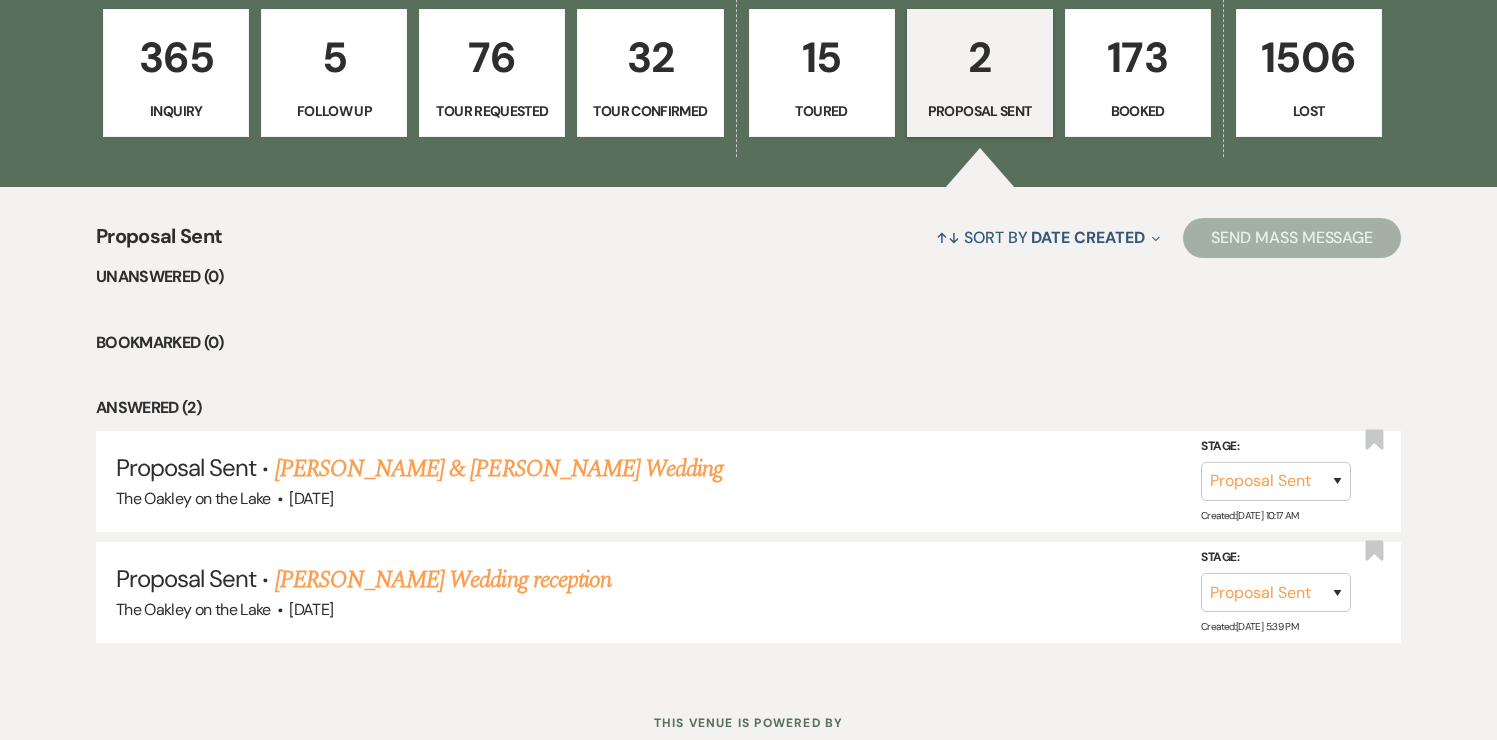 scroll, scrollTop: 653, scrollLeft: 0, axis: vertical 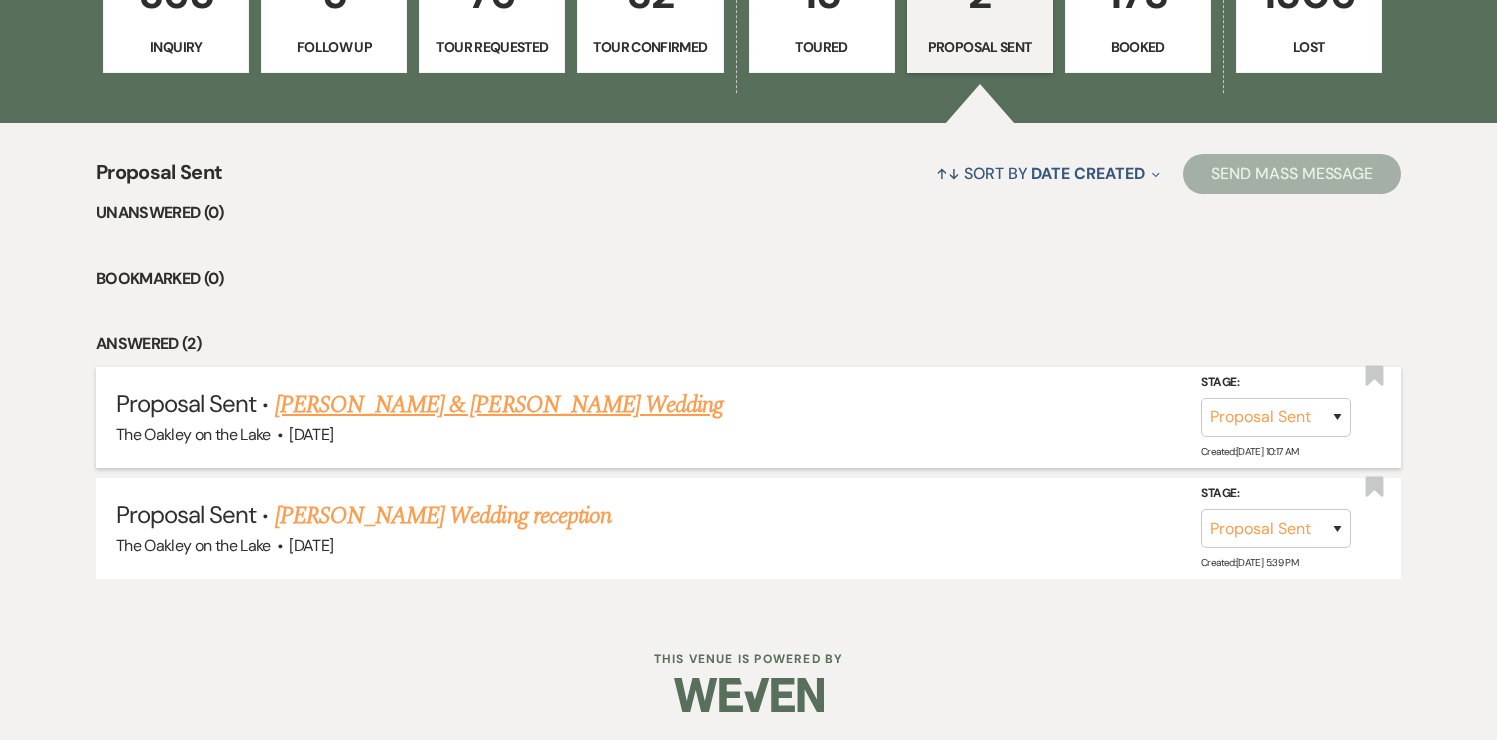 click on "Breahna Sutton & Marquis Cotton's Wedding" at bounding box center (499, 405) 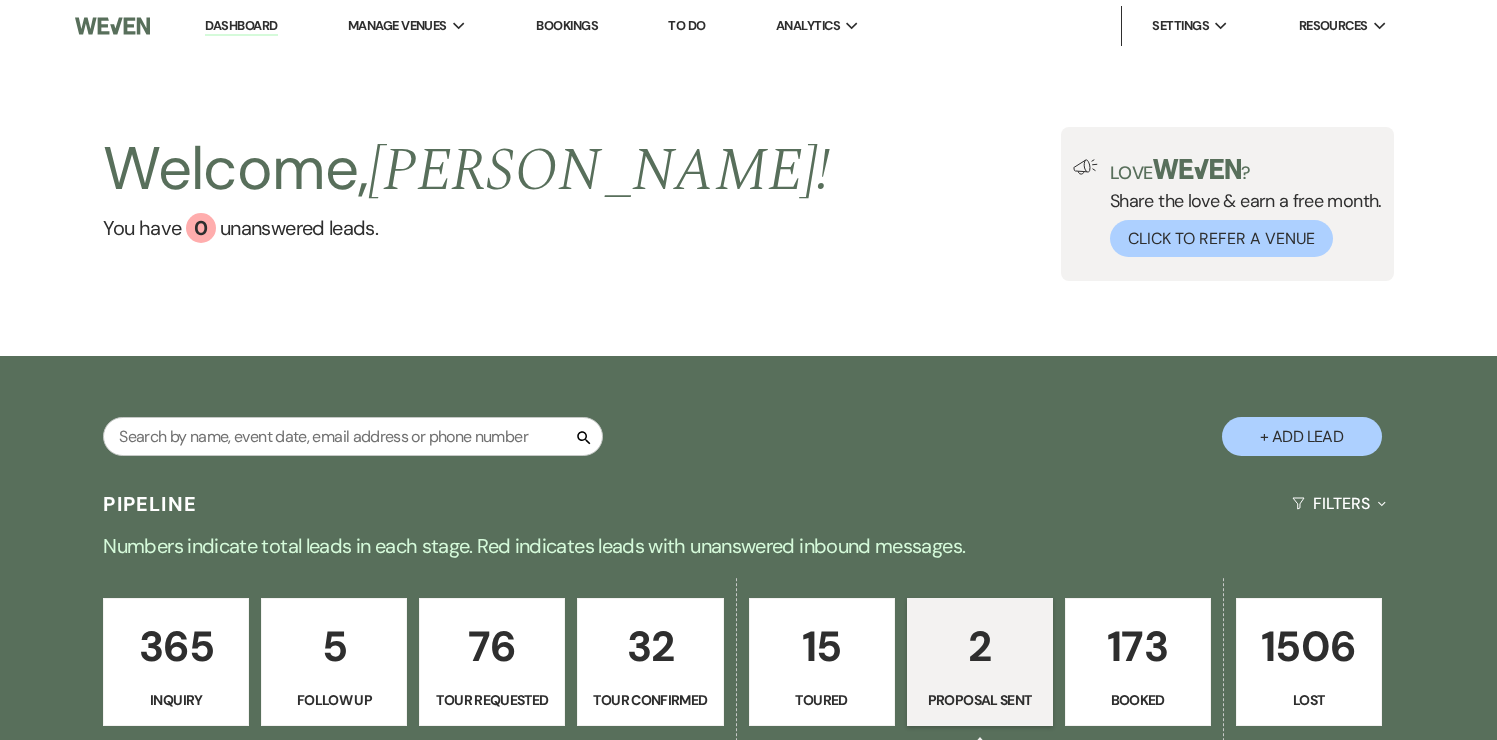 select on "6" 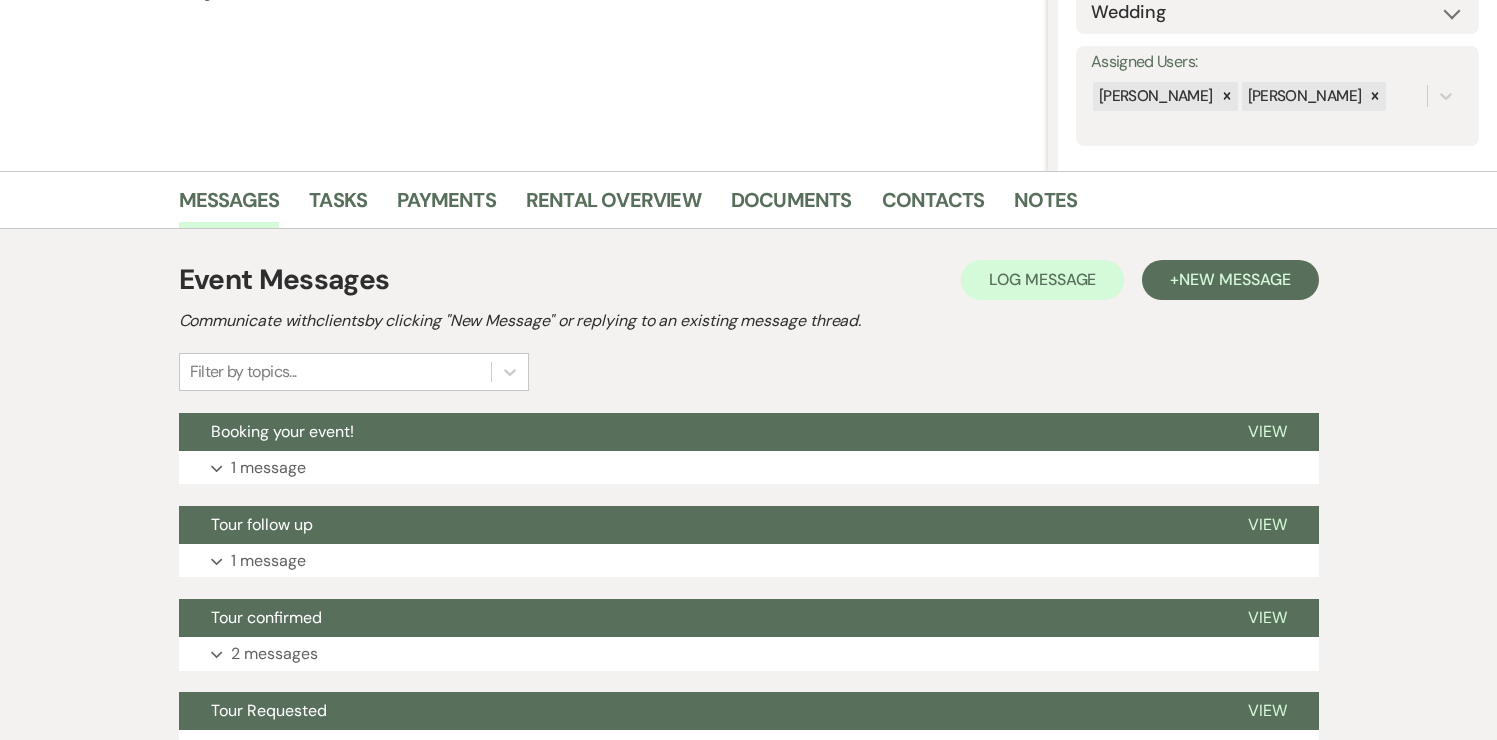 scroll, scrollTop: 513, scrollLeft: 0, axis: vertical 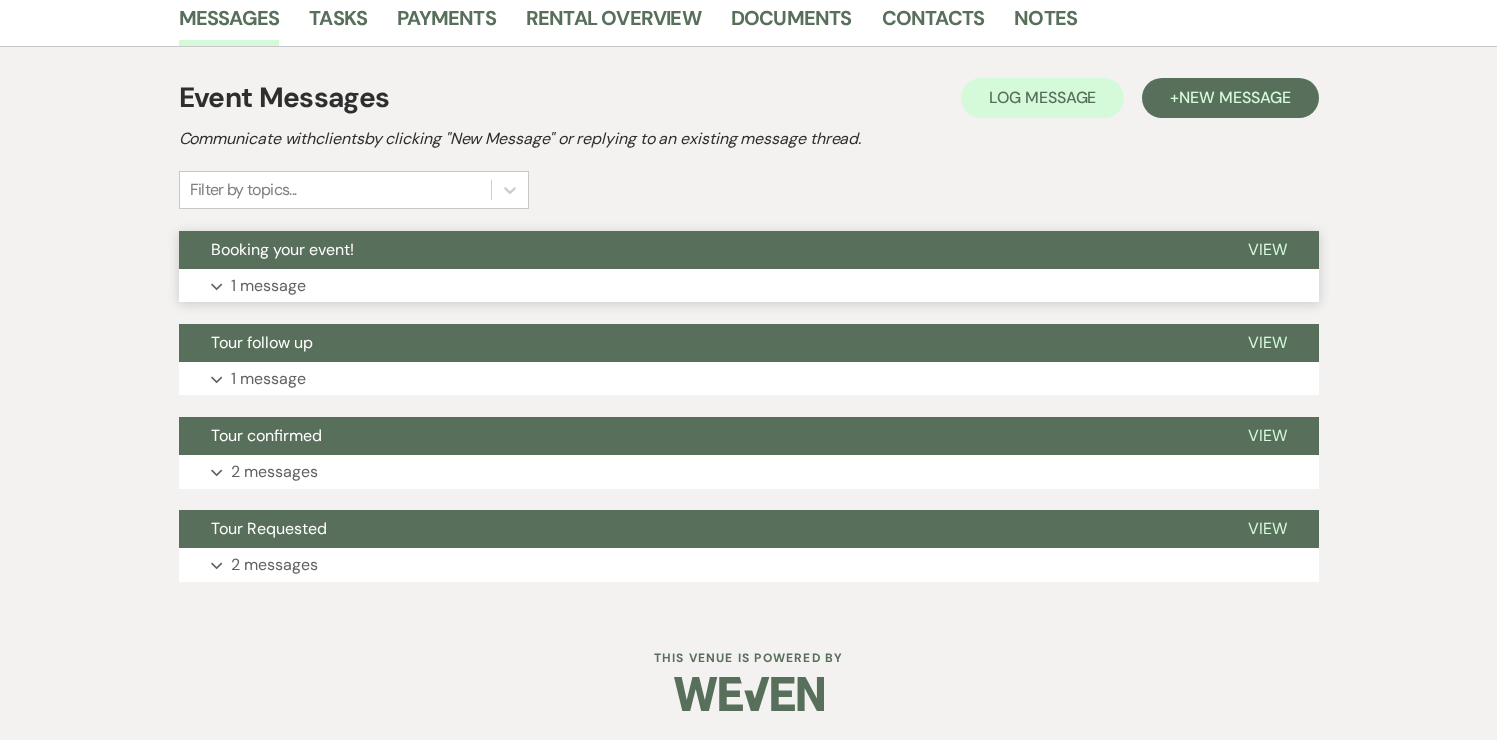 click on "View" at bounding box center [1267, 249] 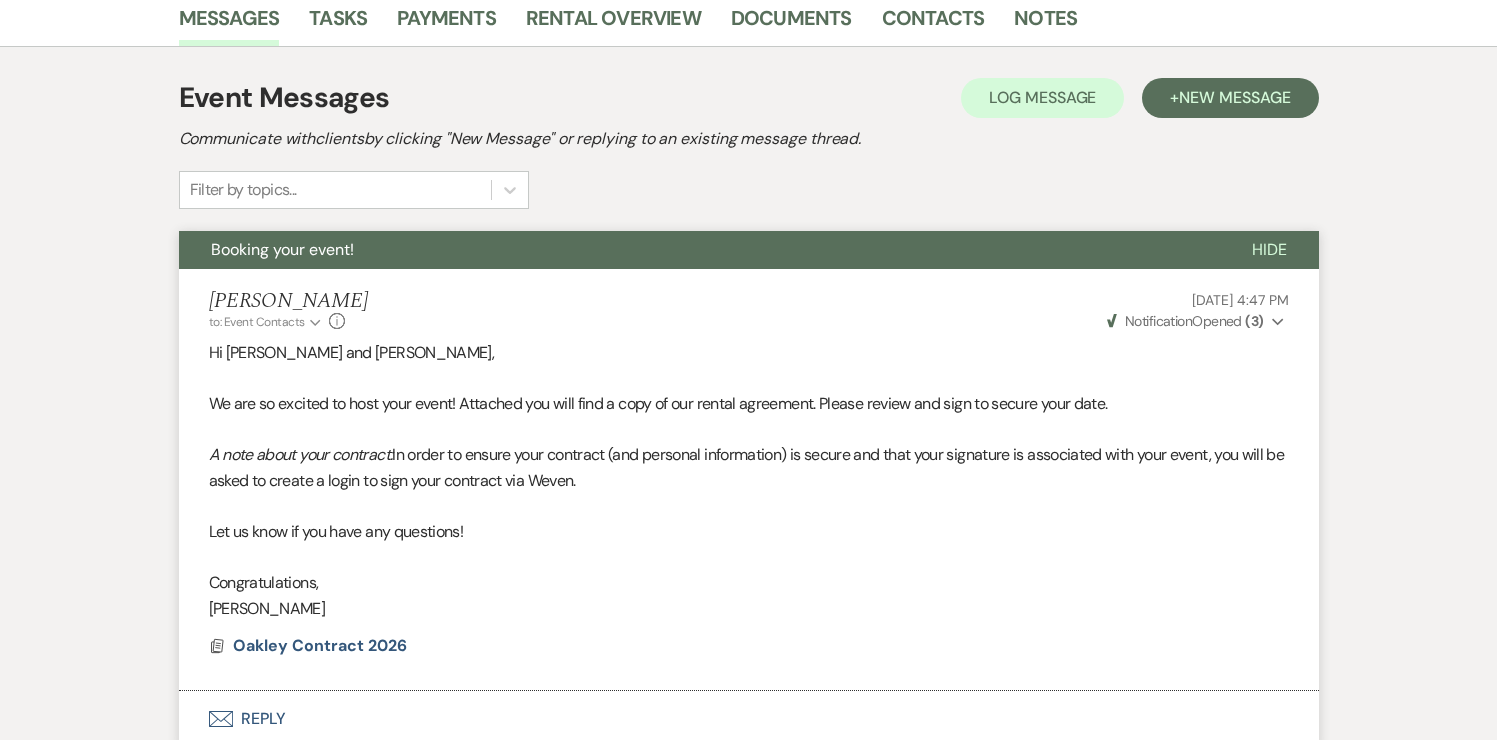 click on "Expand" 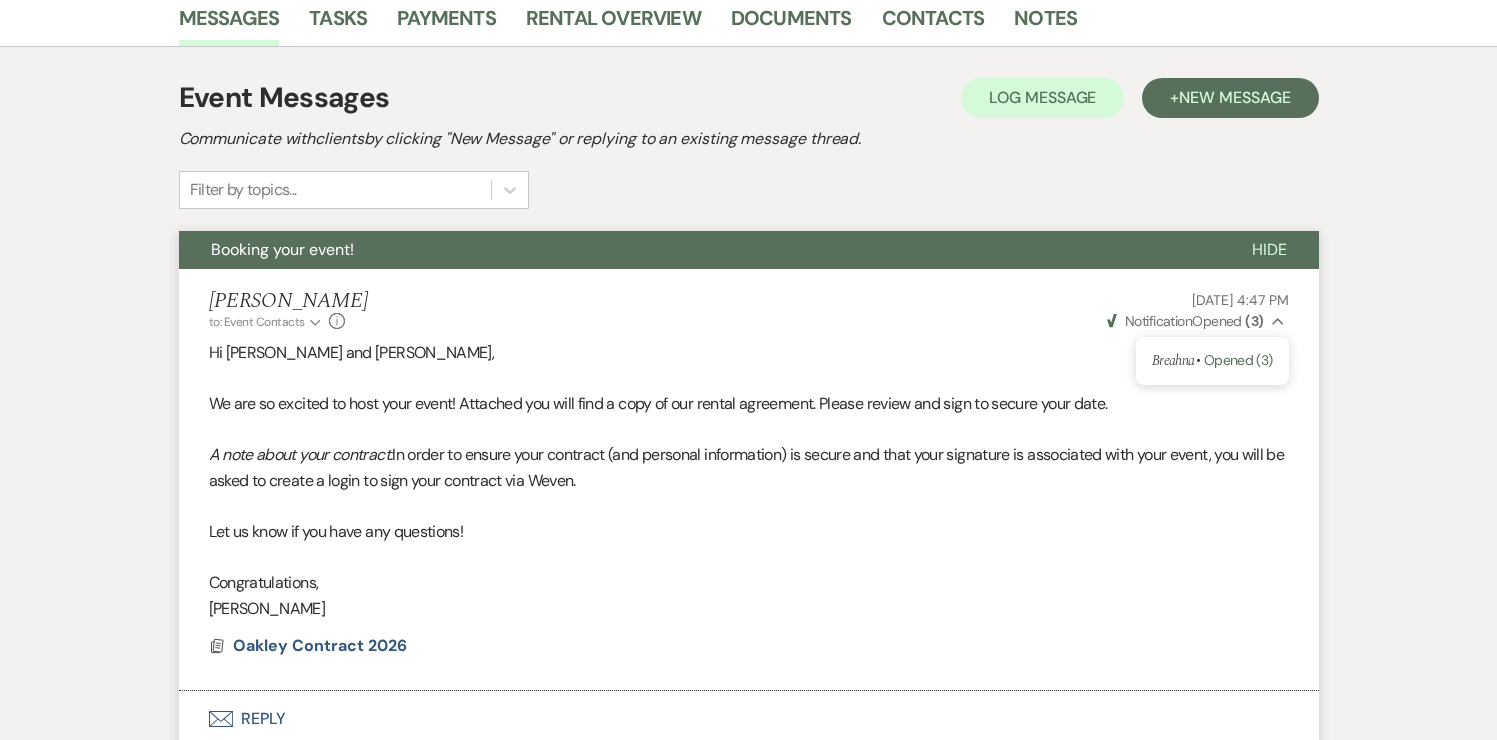 scroll, scrollTop: 0, scrollLeft: 0, axis: both 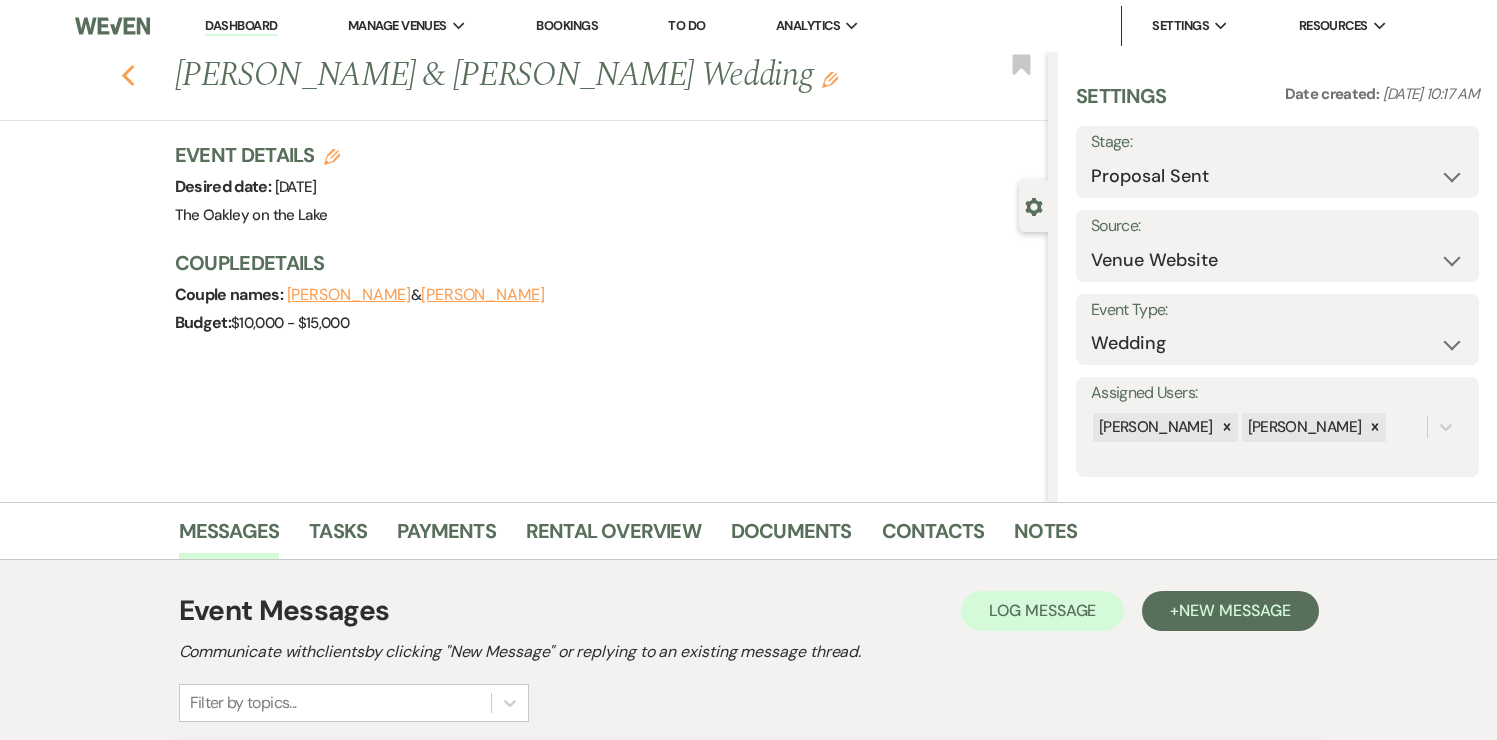click 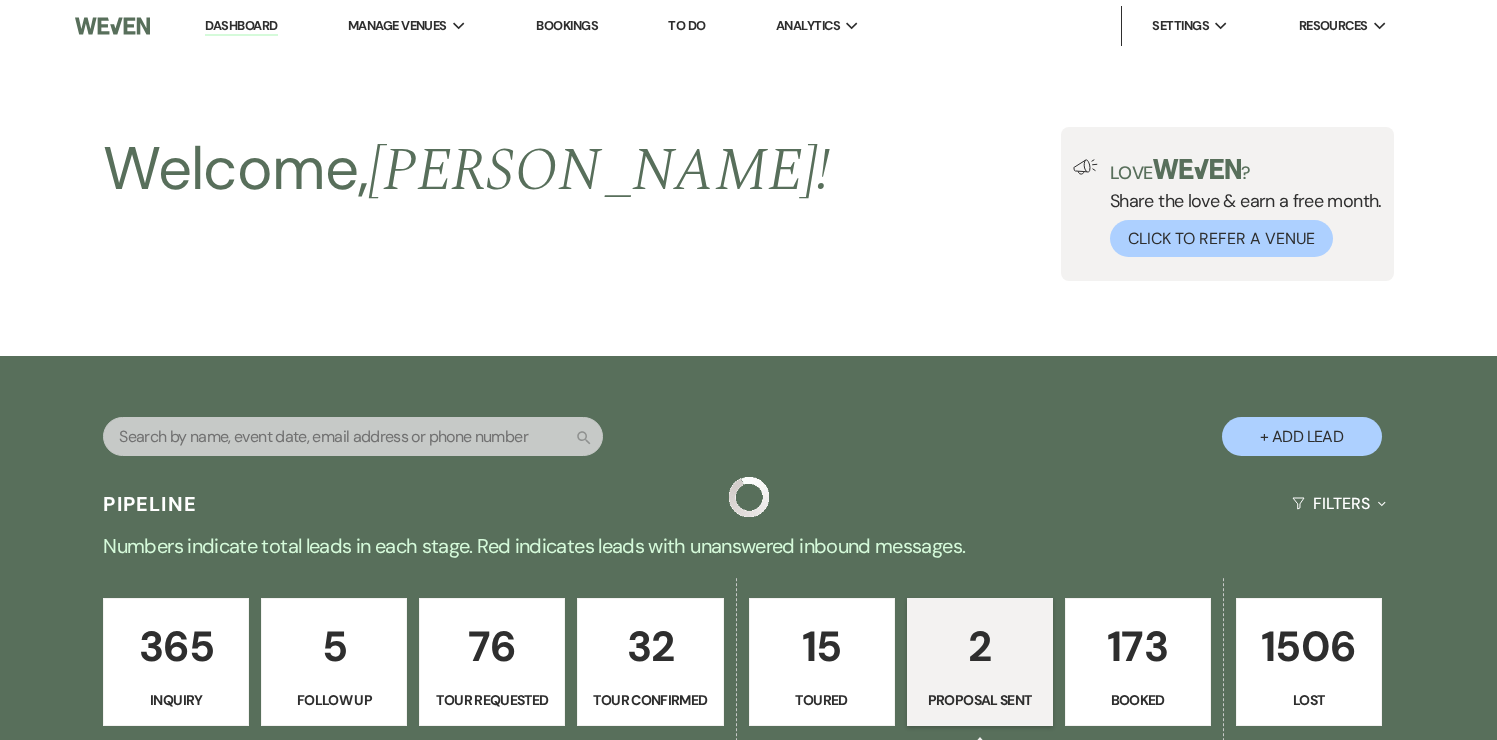 scroll, scrollTop: 601, scrollLeft: 0, axis: vertical 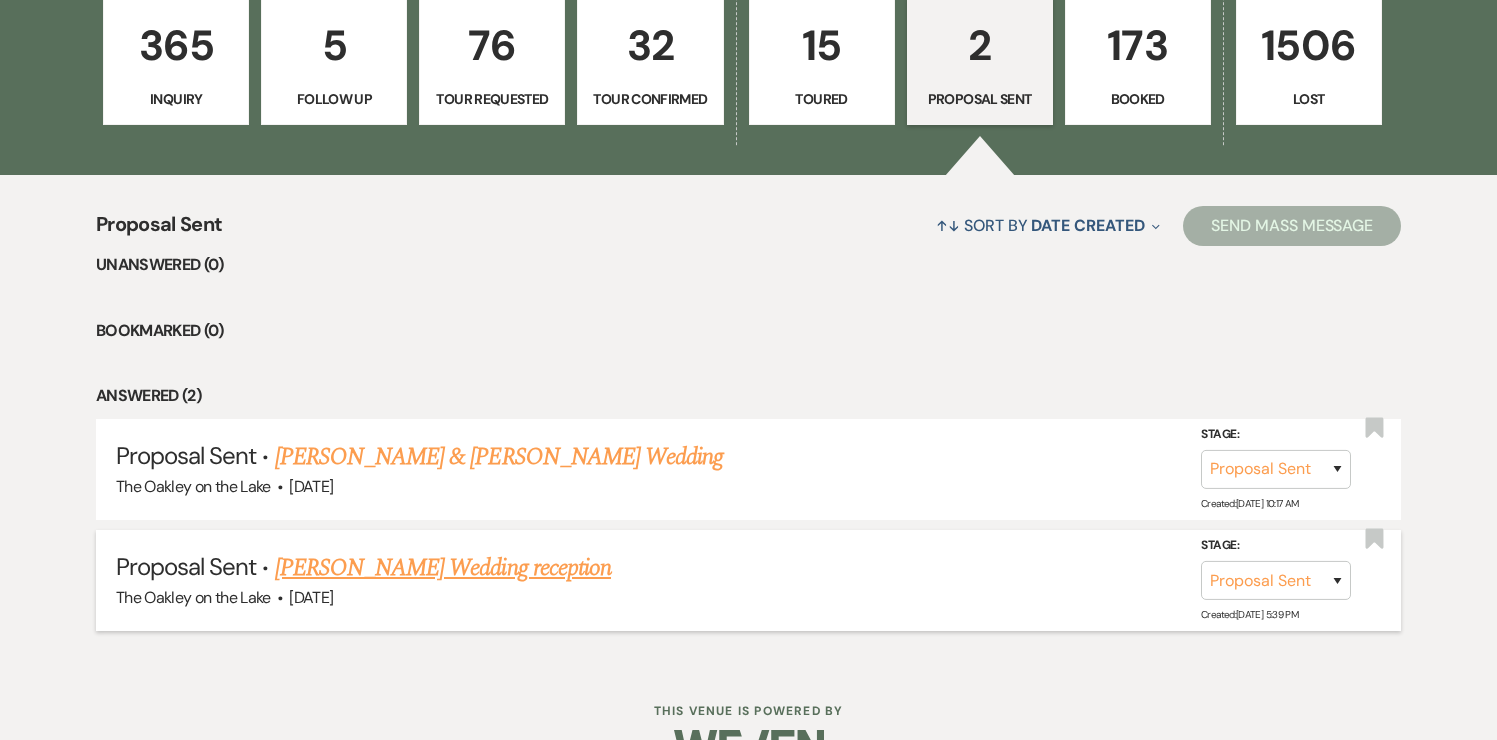 click on "Ella Putnam's Wedding reception" at bounding box center (443, 568) 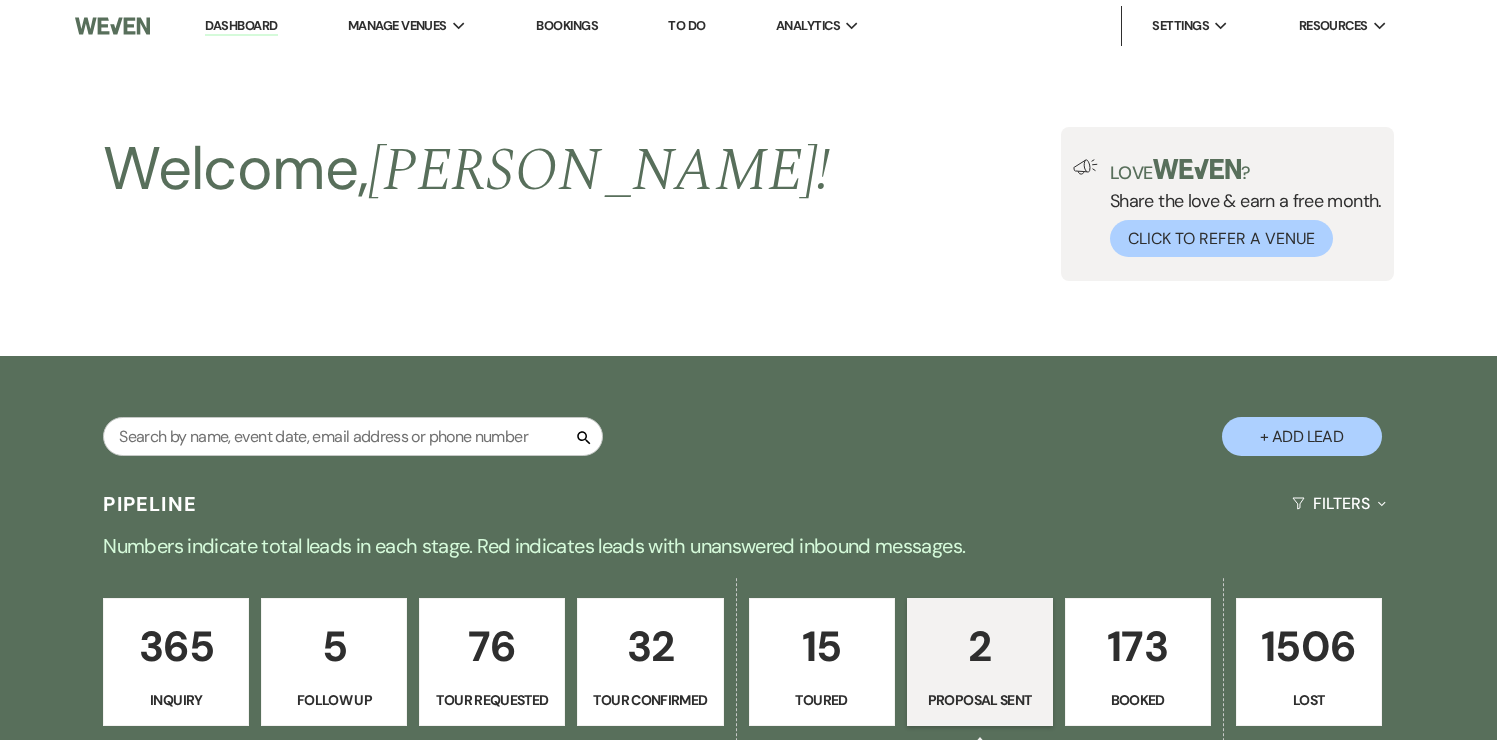 select on "6" 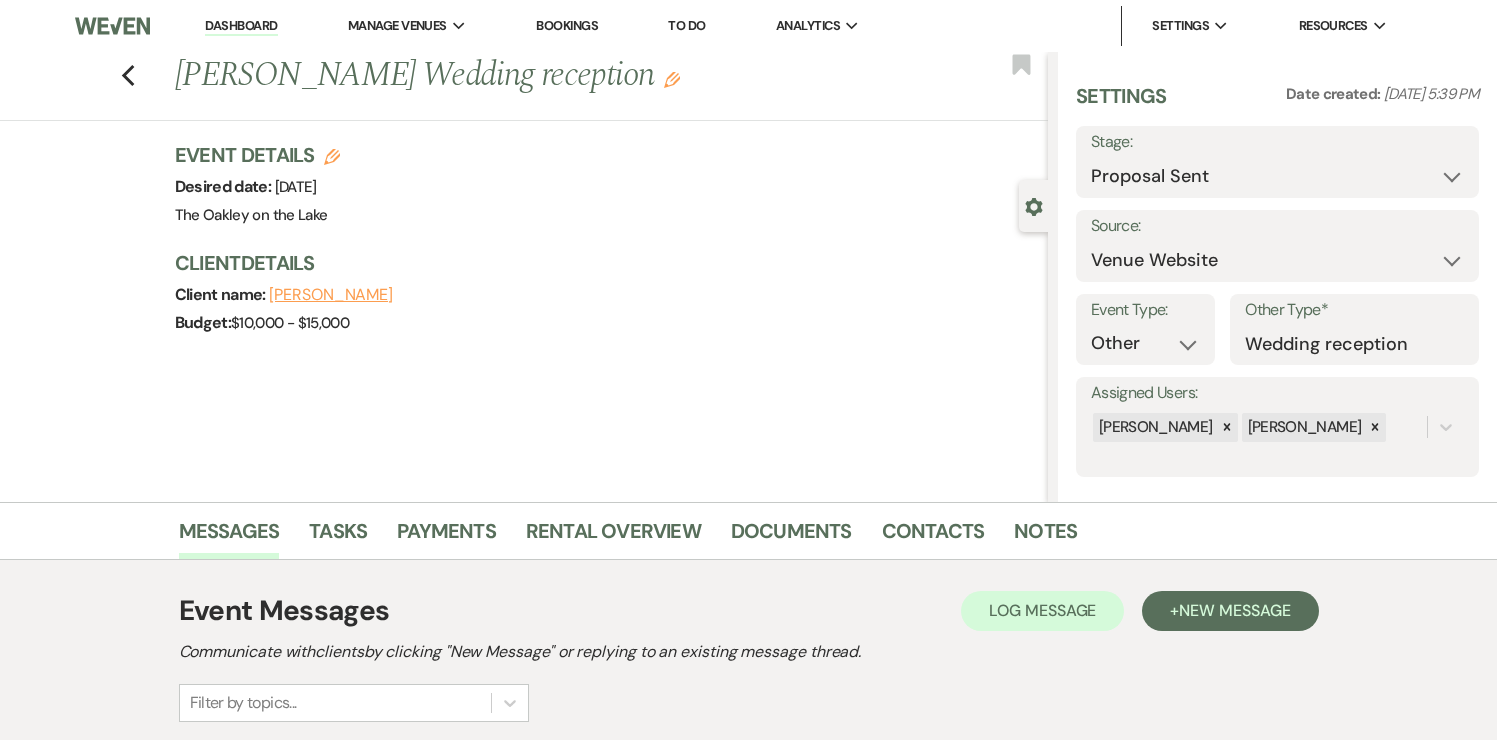 click on "Ella Putnam" at bounding box center (331, 295) 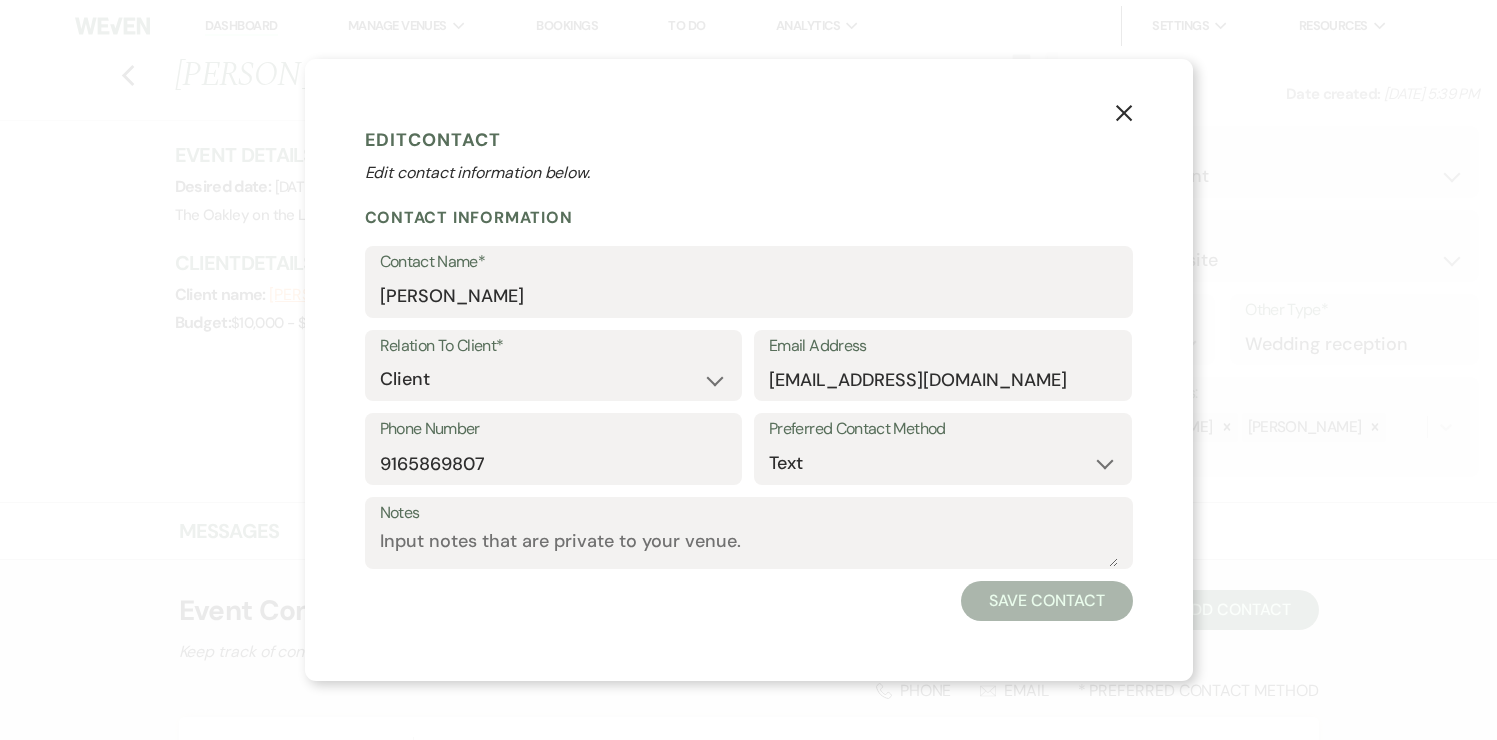 click on "X" 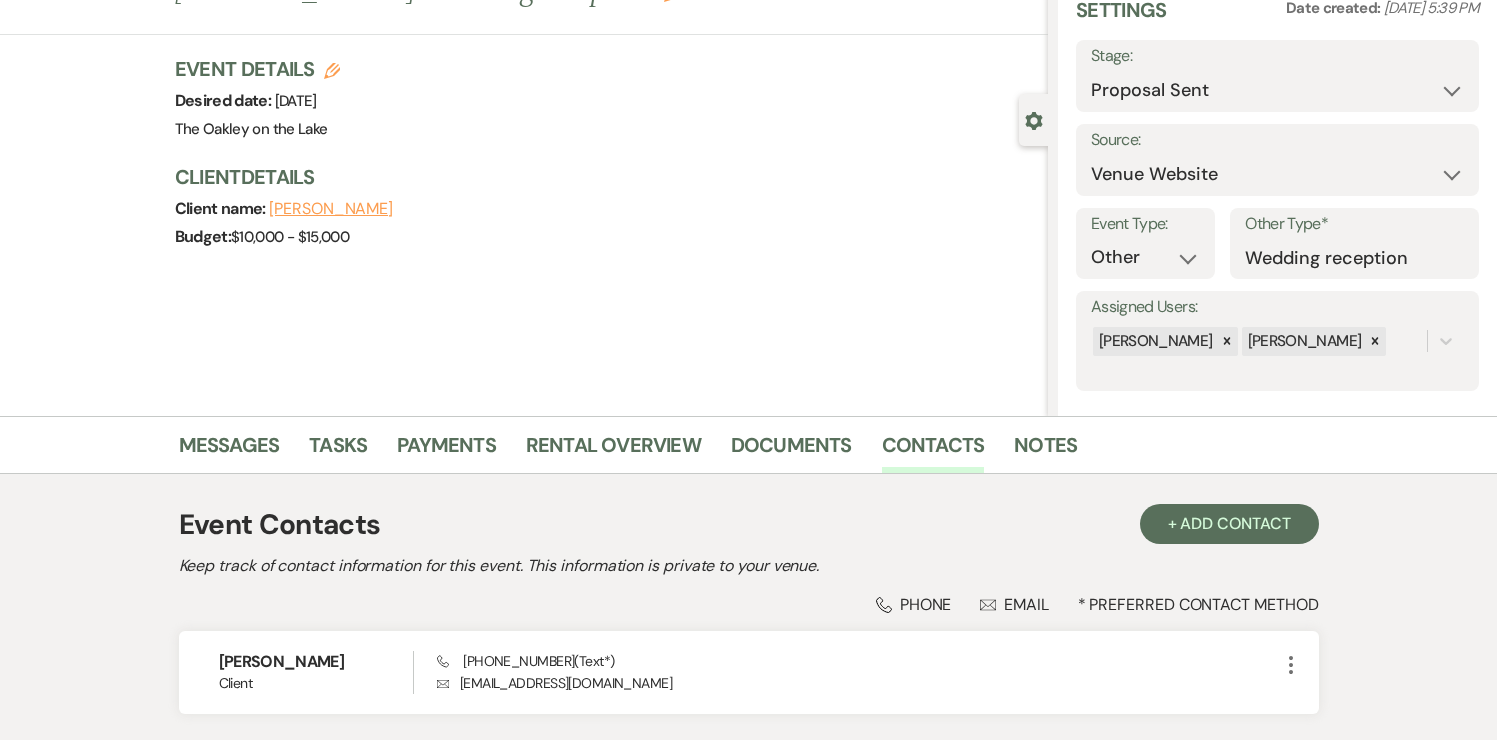 scroll, scrollTop: 237, scrollLeft: 0, axis: vertical 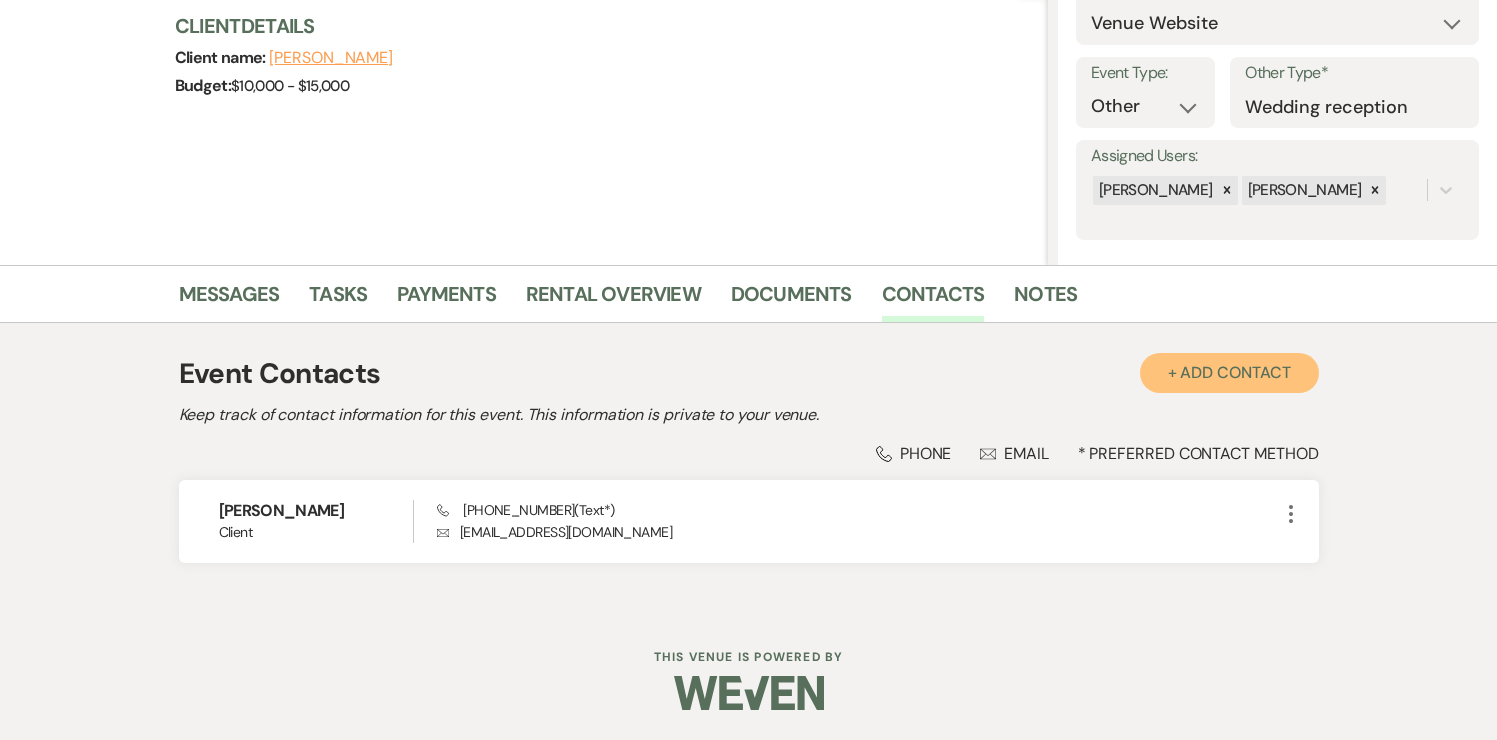 click on "+ Add Contact" at bounding box center [1229, 373] 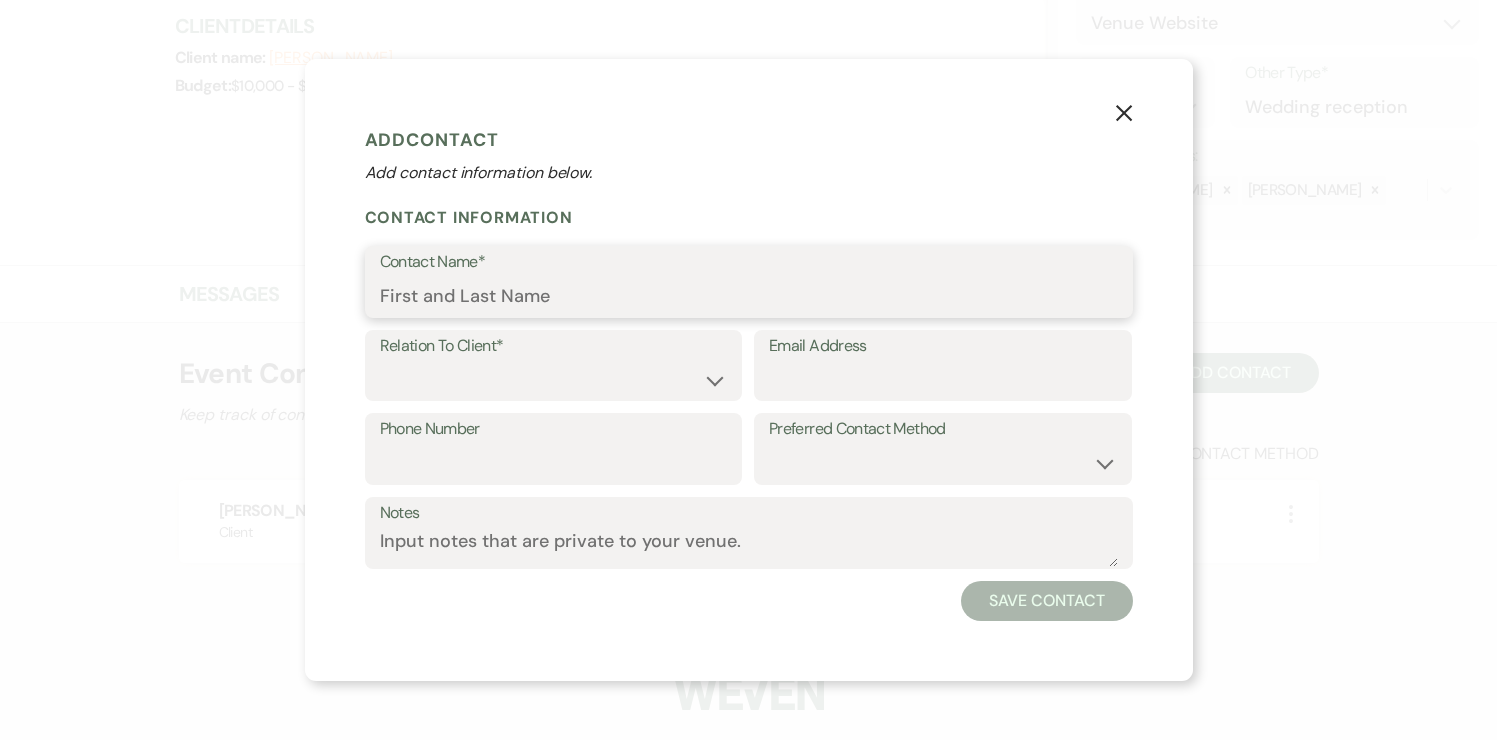 click on "Contact Name*" at bounding box center [749, 296] 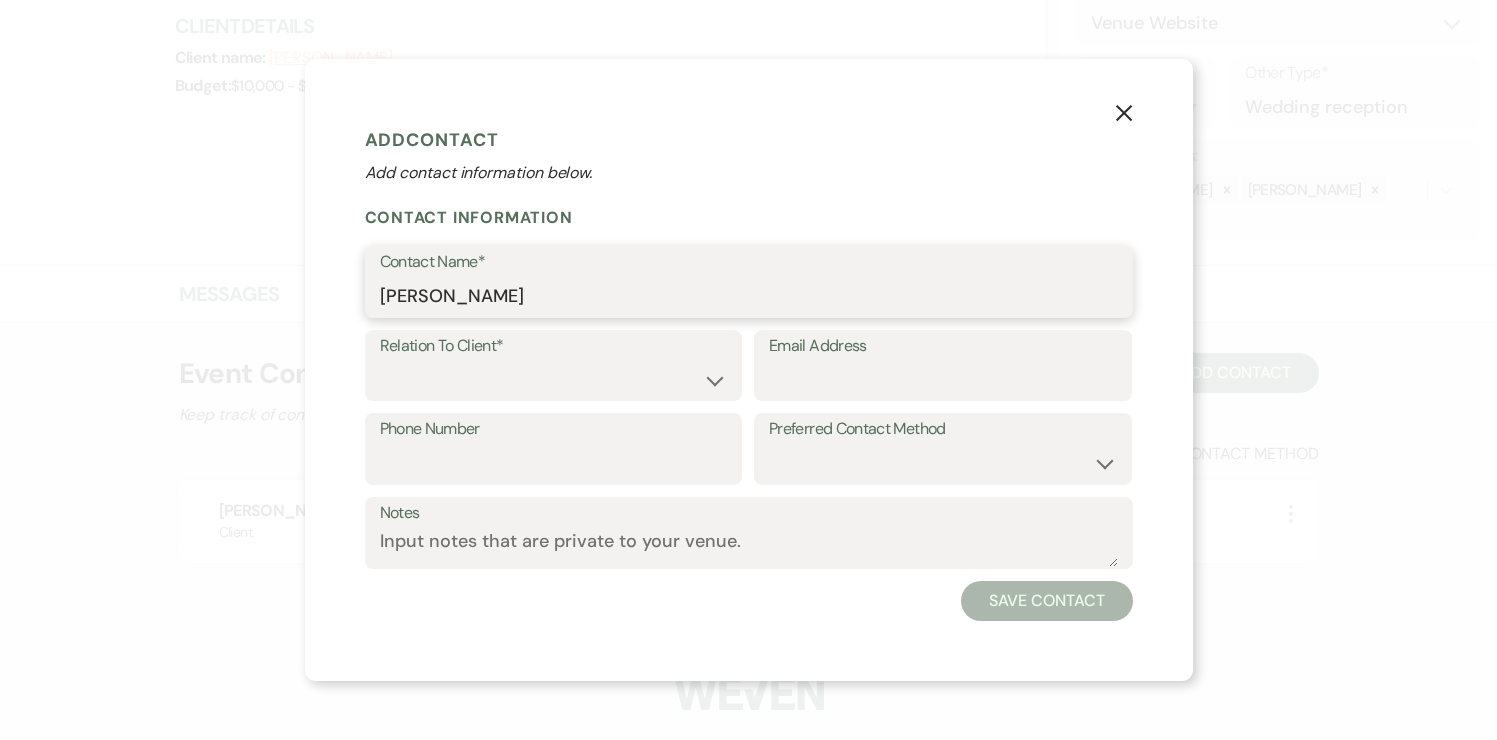 type on "Dylan Green" 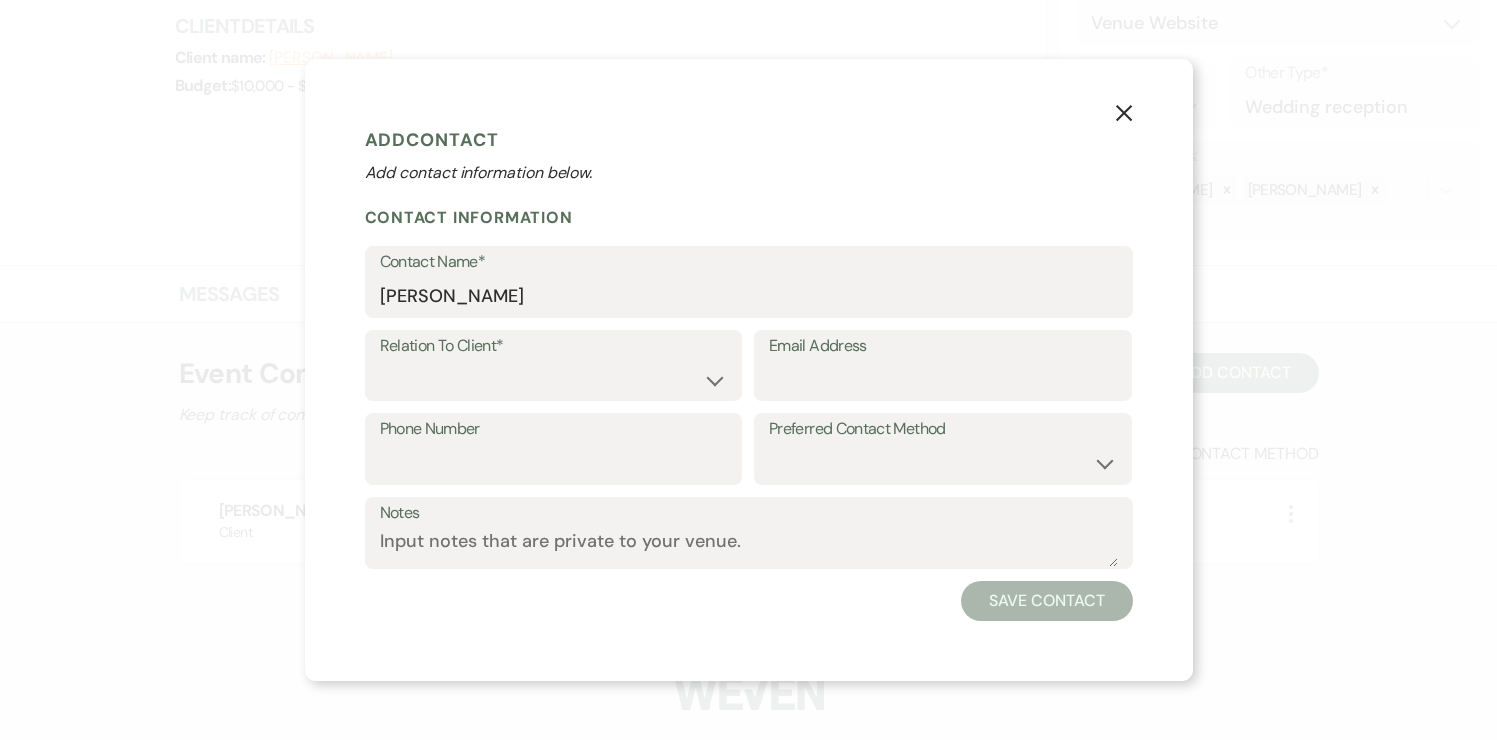 click on "Save Contact" at bounding box center [1046, 601] 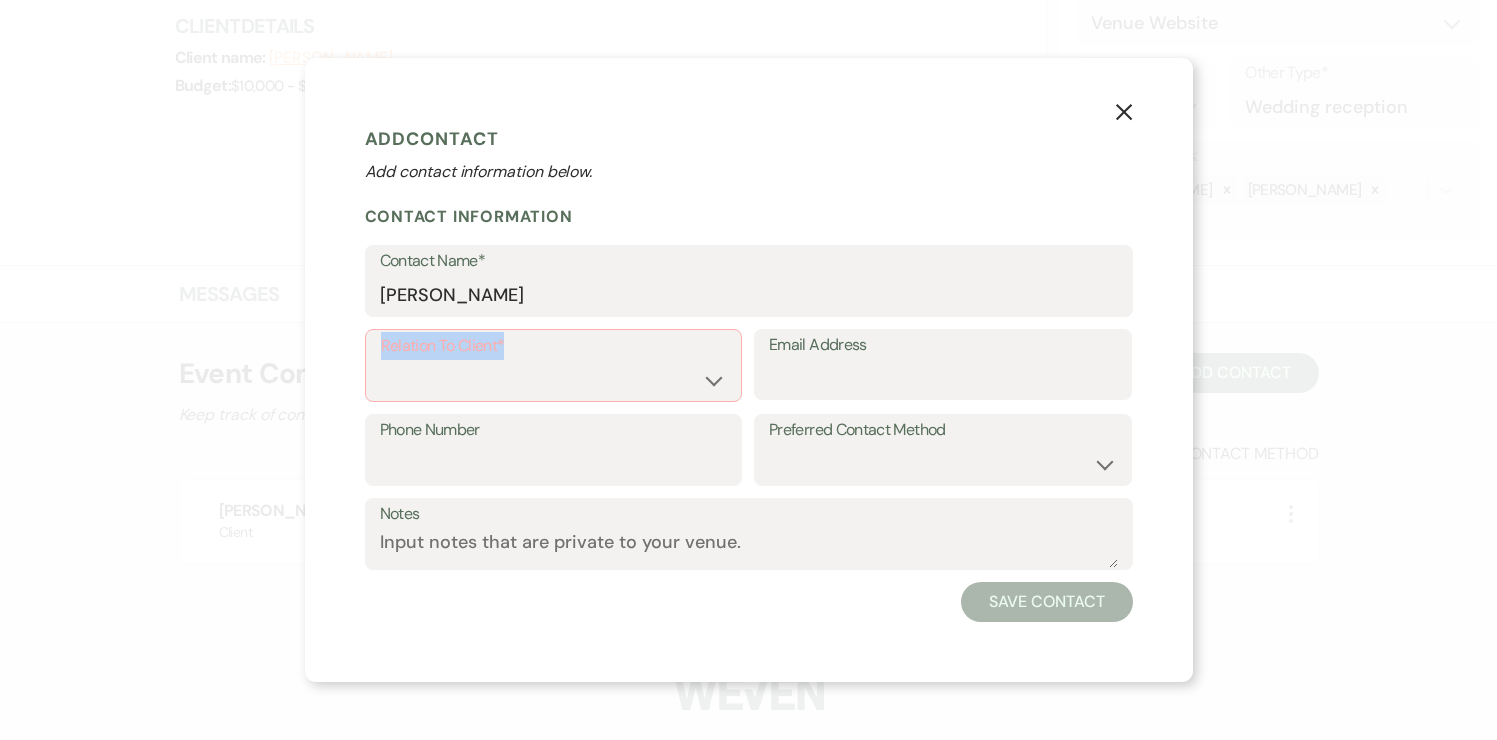 click on "Relation To Client* Client Event Planner Parent of Client Family Member Friend Other" at bounding box center (554, 366) 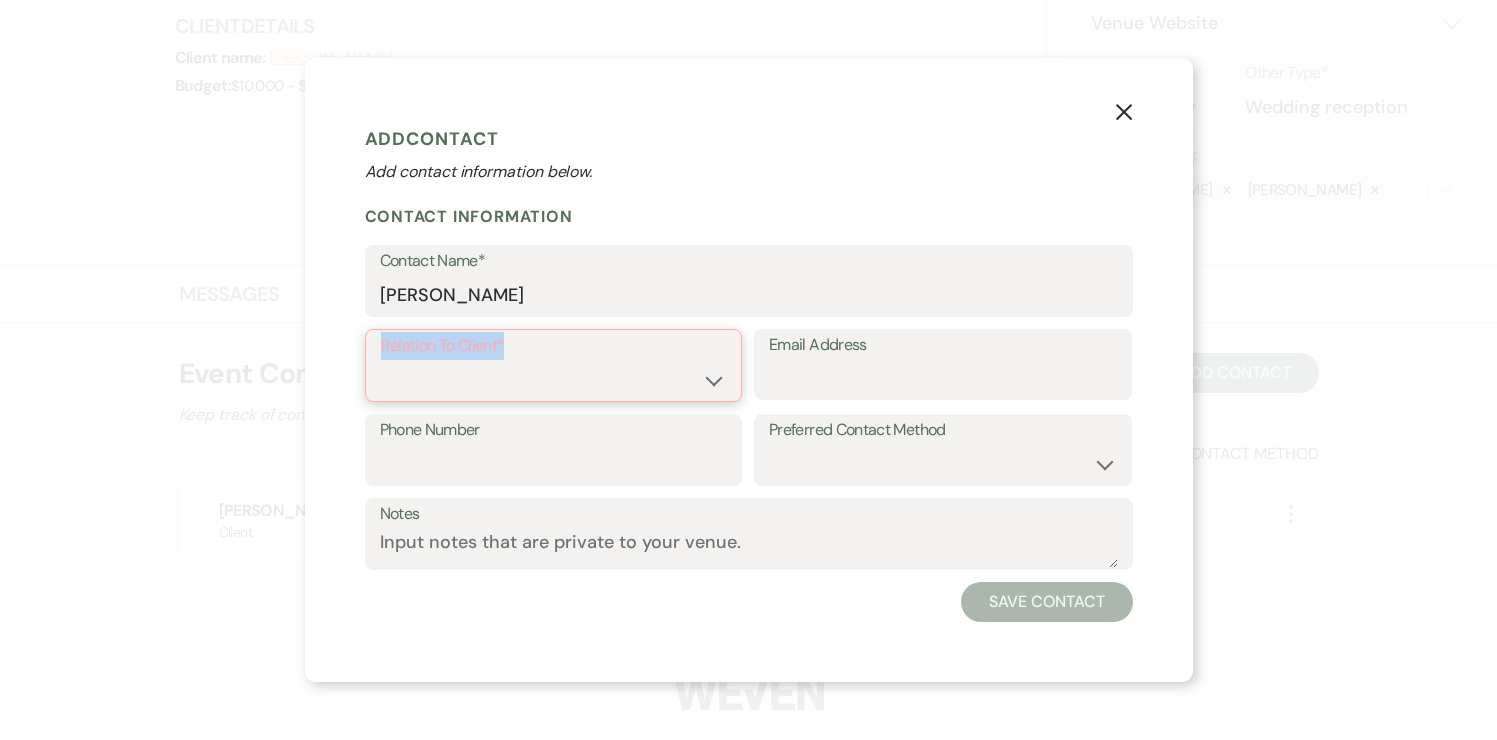 click on "Client Event Planner Parent of Client Family Member Friend Other" at bounding box center (554, 379) 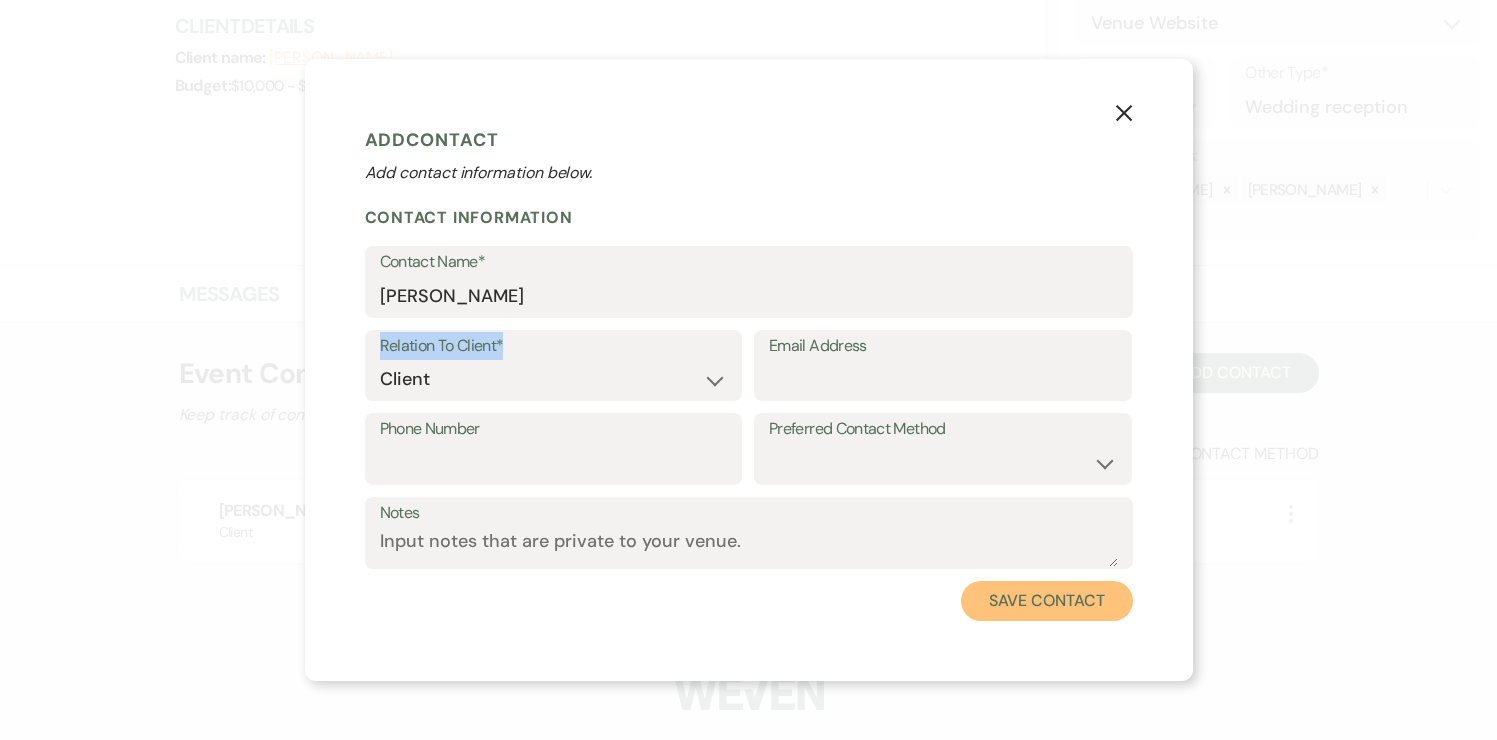 click on "Save Contact" at bounding box center (1046, 601) 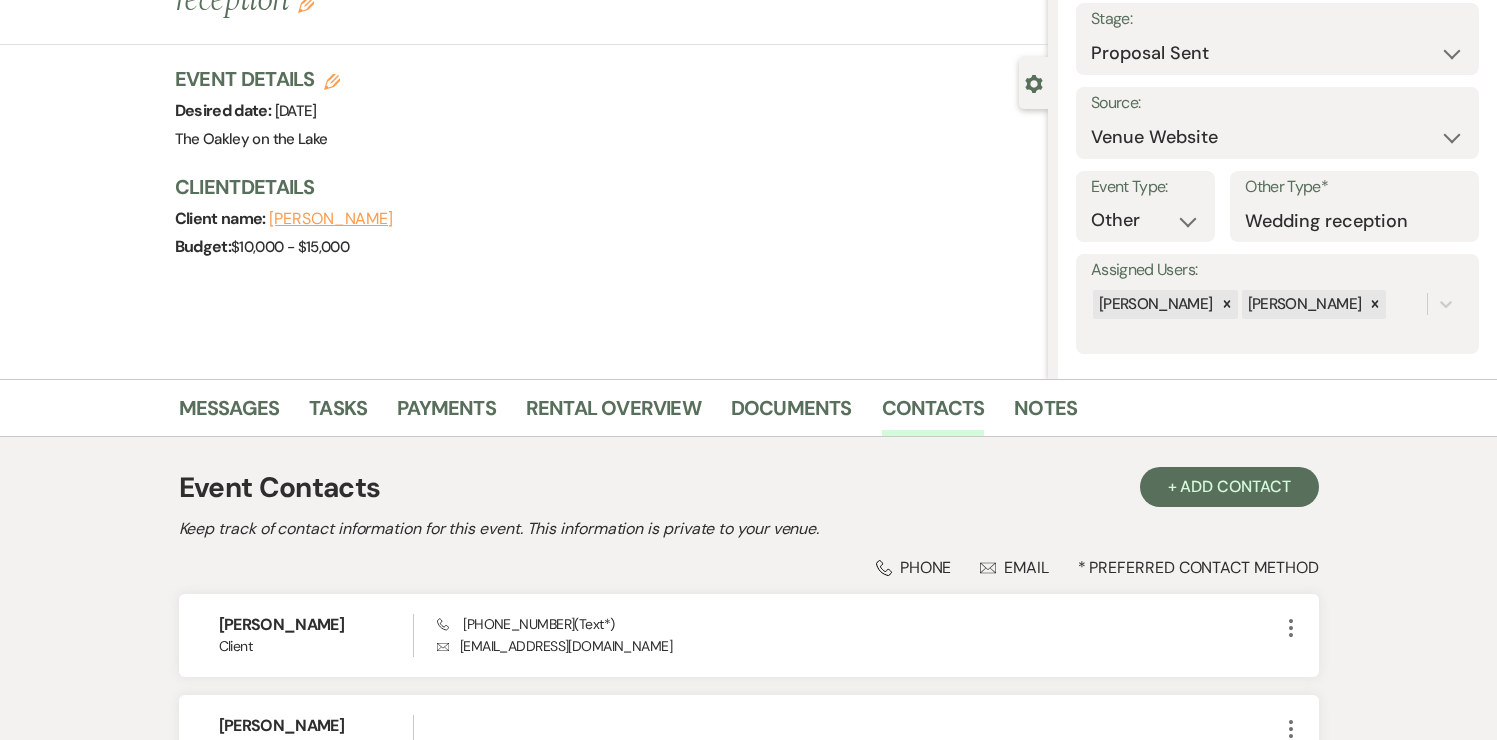 scroll, scrollTop: 137, scrollLeft: 0, axis: vertical 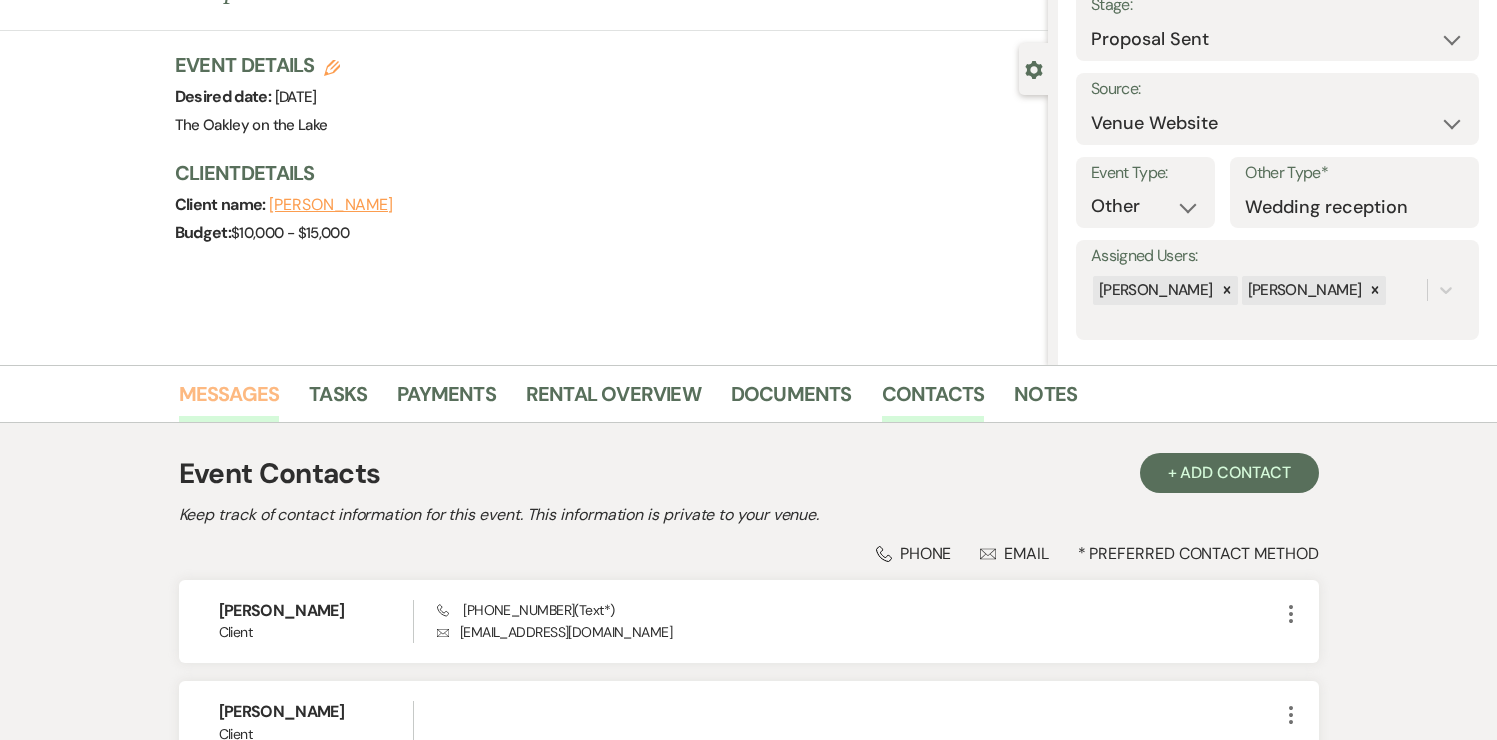 click on "Messages" at bounding box center [229, 400] 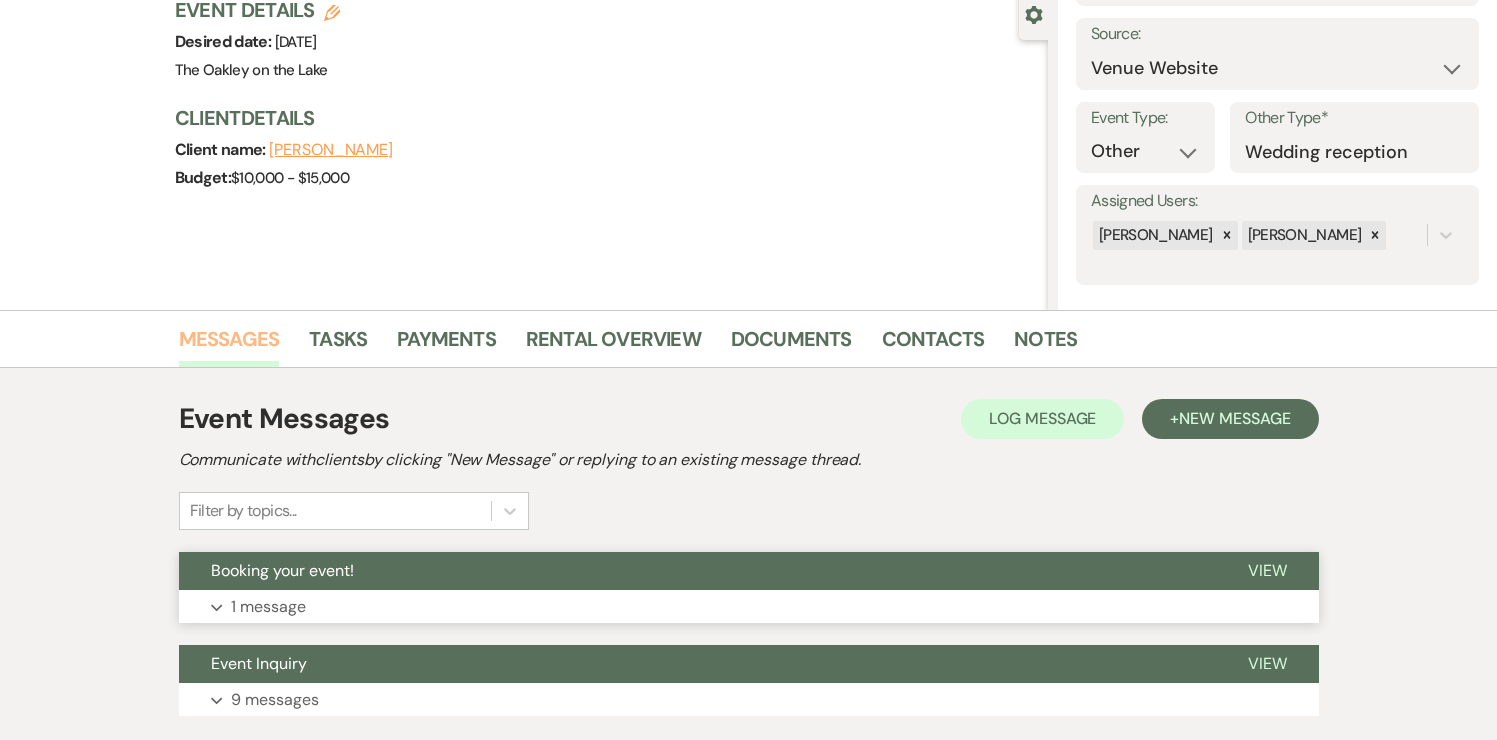 scroll, scrollTop: 201, scrollLeft: 0, axis: vertical 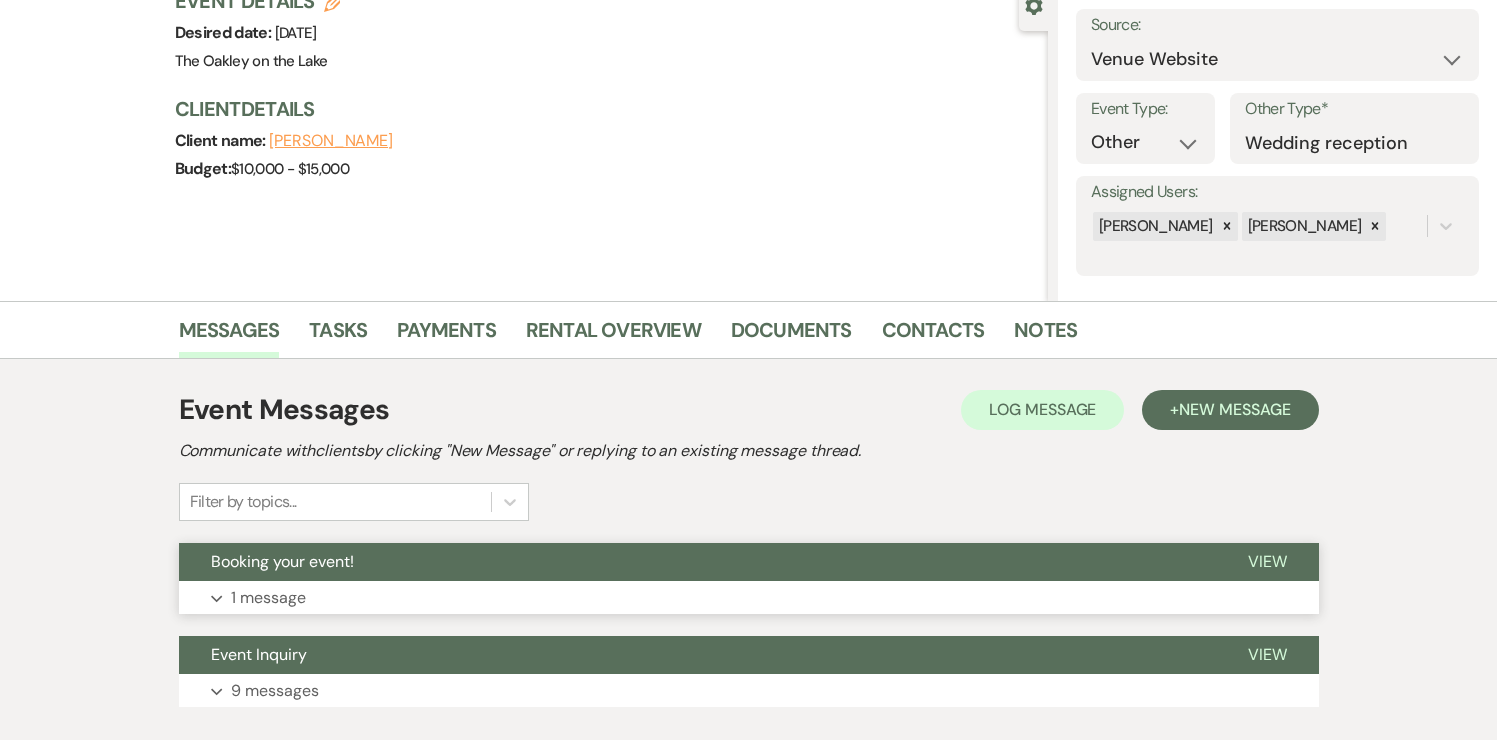 click on "View" at bounding box center [1267, 561] 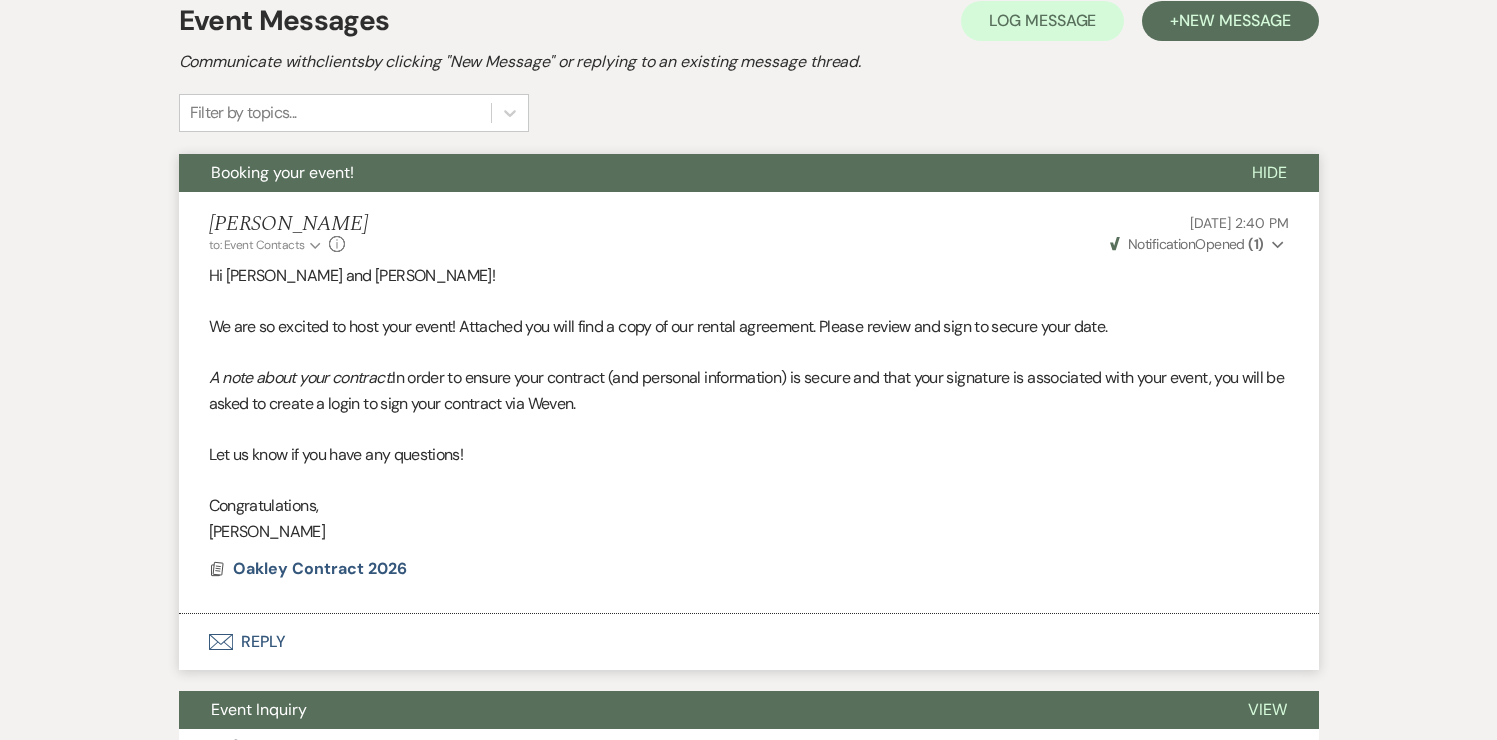 scroll, scrollTop: 0, scrollLeft: 0, axis: both 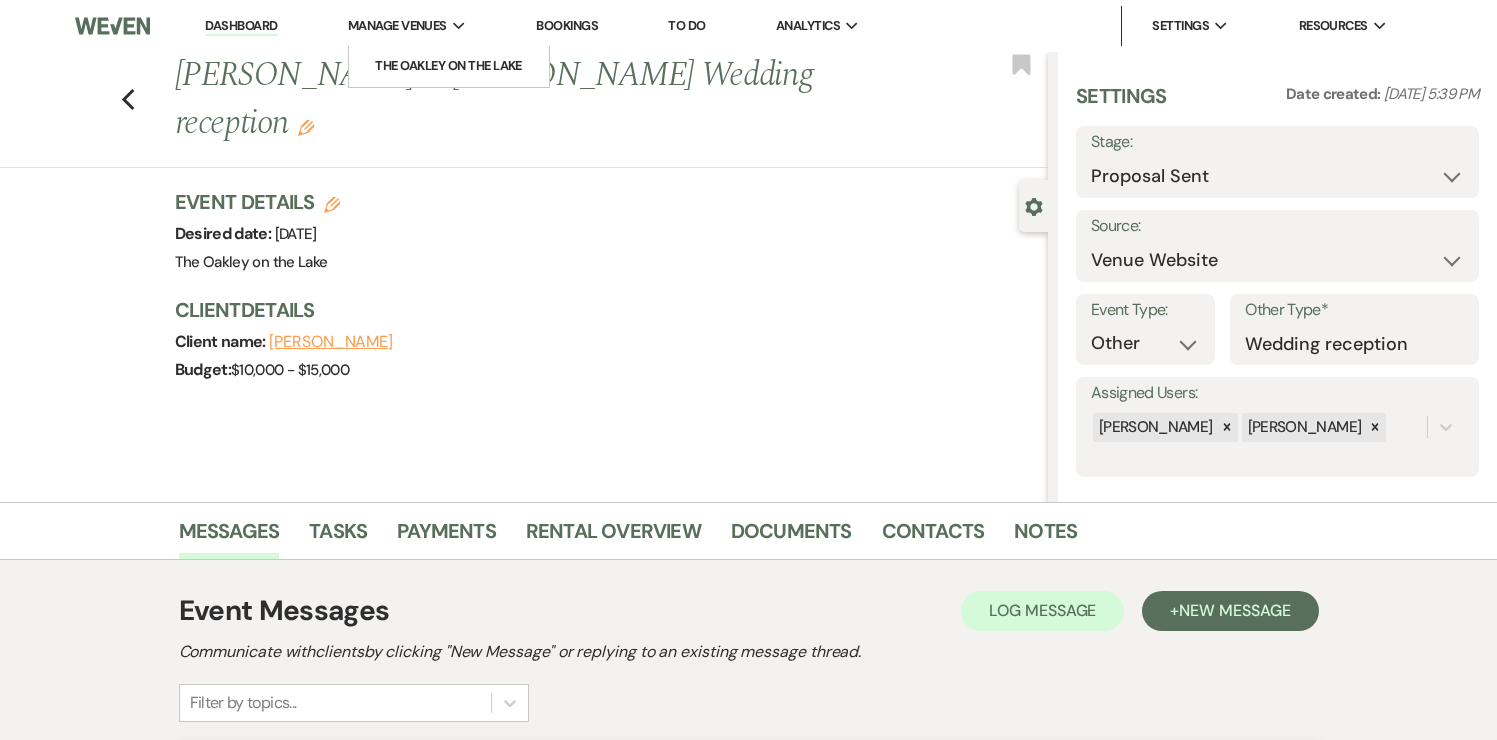 click on "Manage Venues" at bounding box center (397, 26) 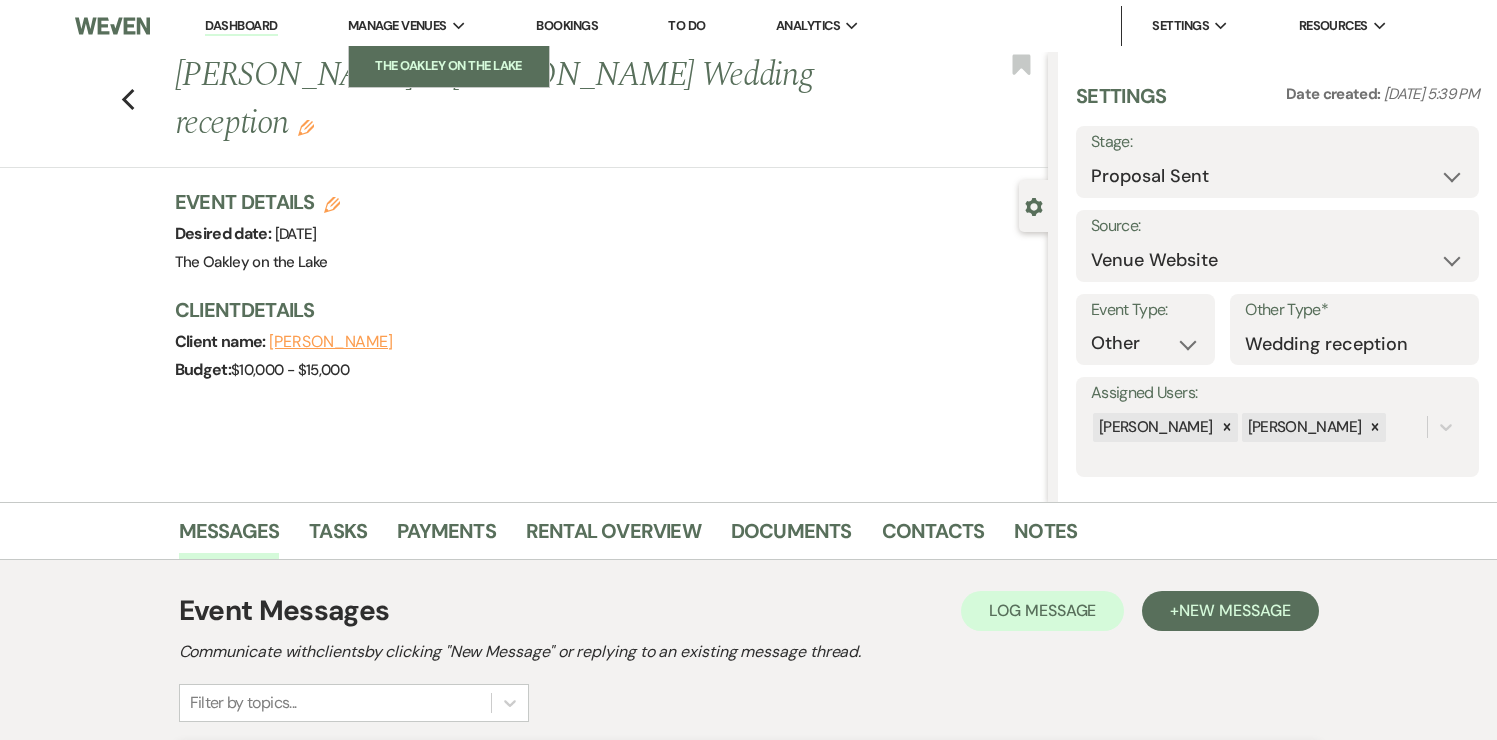 click on "The Oakley on the Lake" at bounding box center (449, 66) 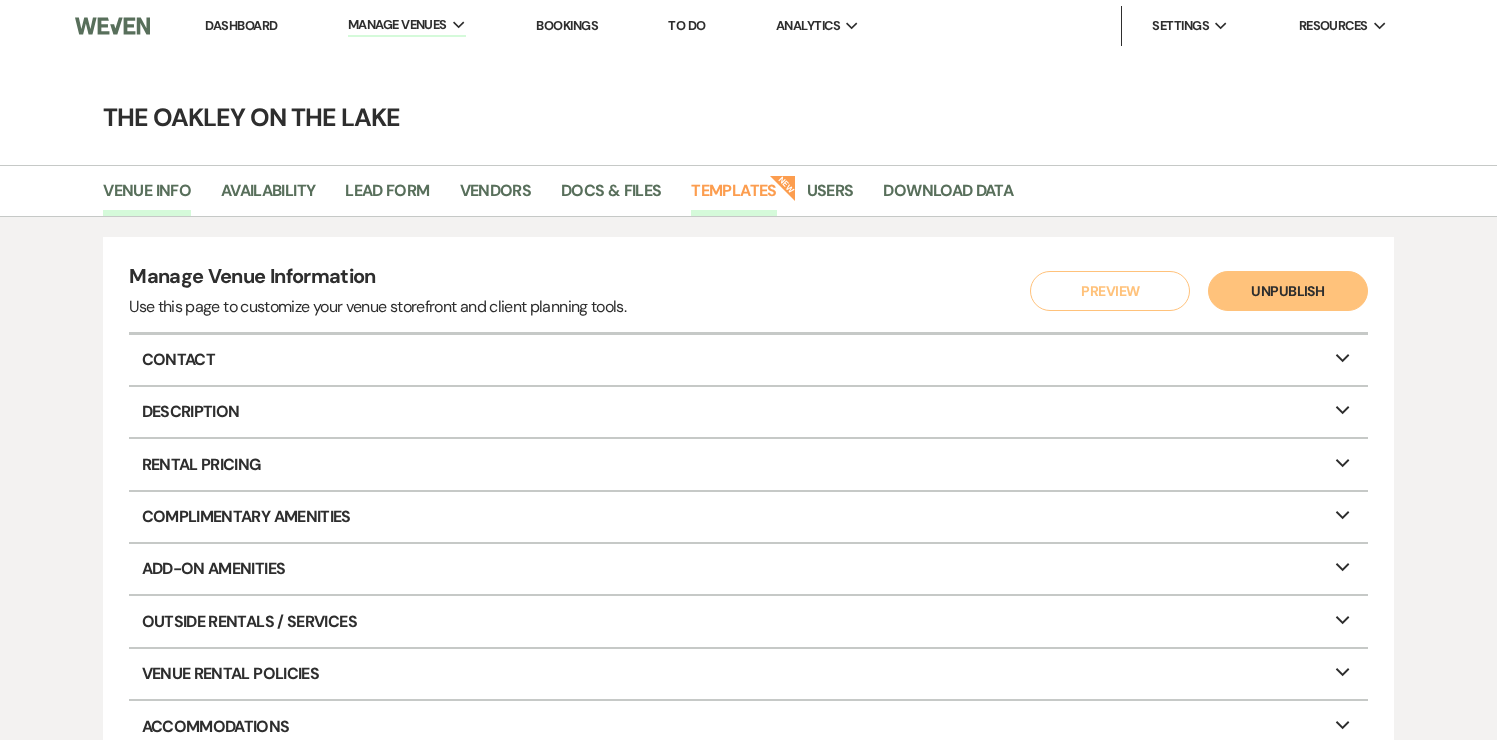 click on "Templates" at bounding box center [733, 197] 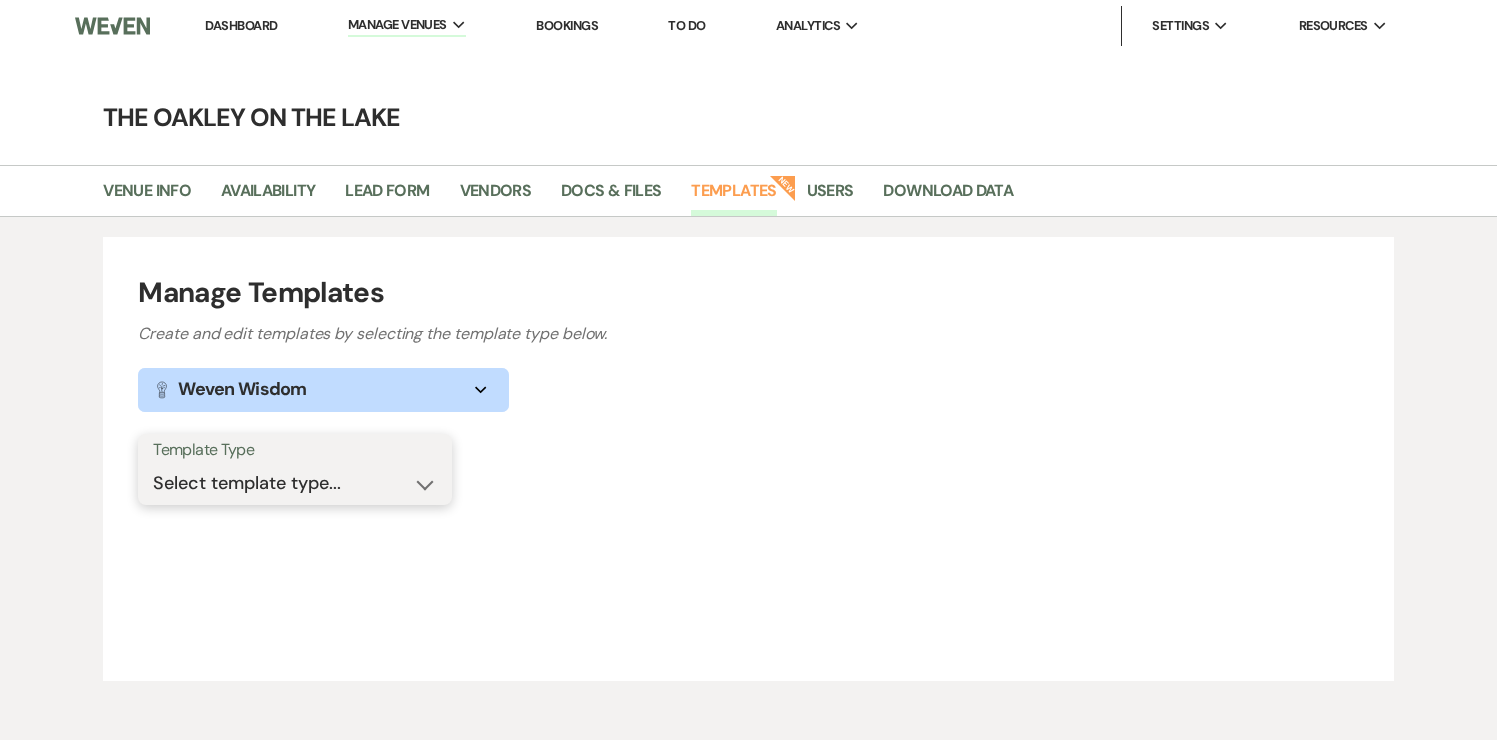 click on "Select template type... Task List Message Templates Payment Plan Inventory Items Categories" at bounding box center [295, 483] 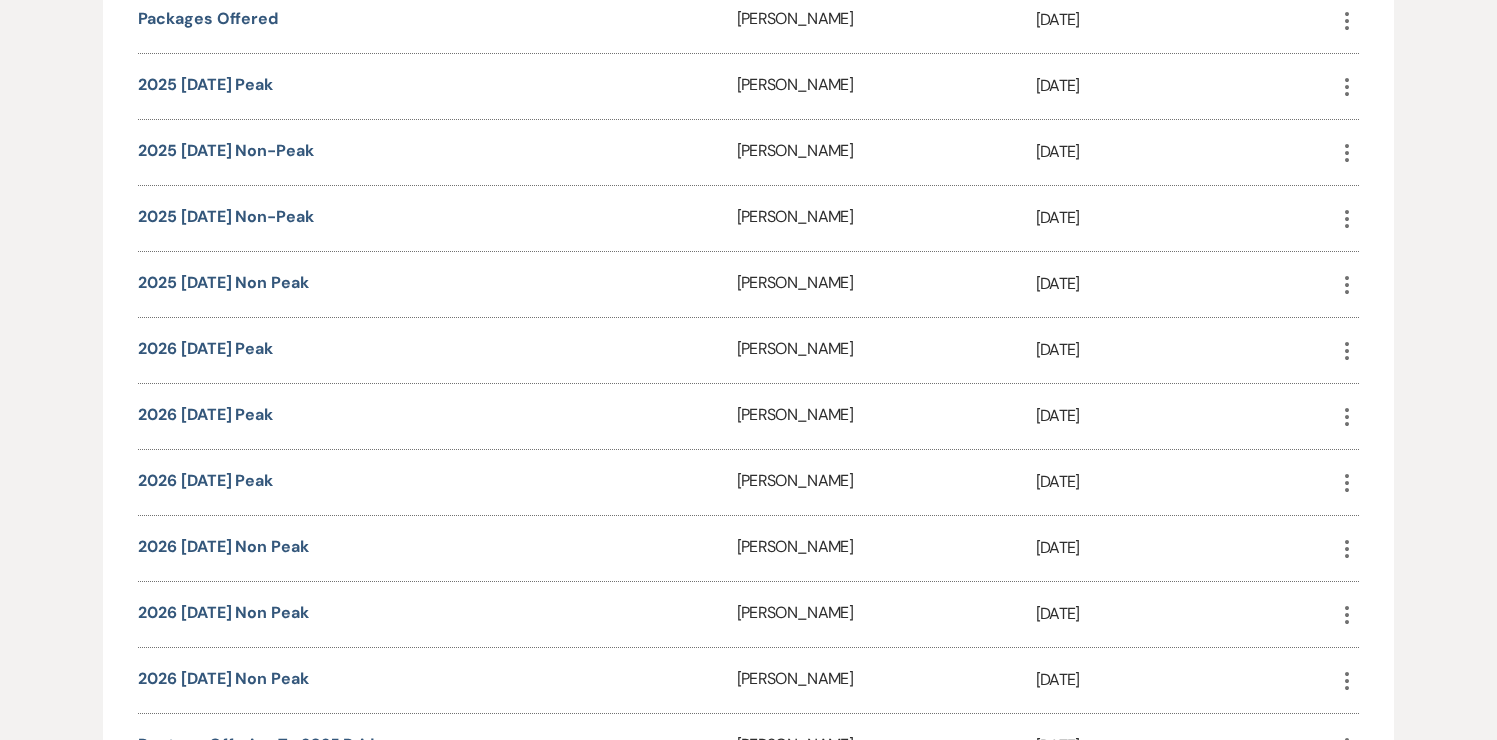 scroll, scrollTop: 1716, scrollLeft: 0, axis: vertical 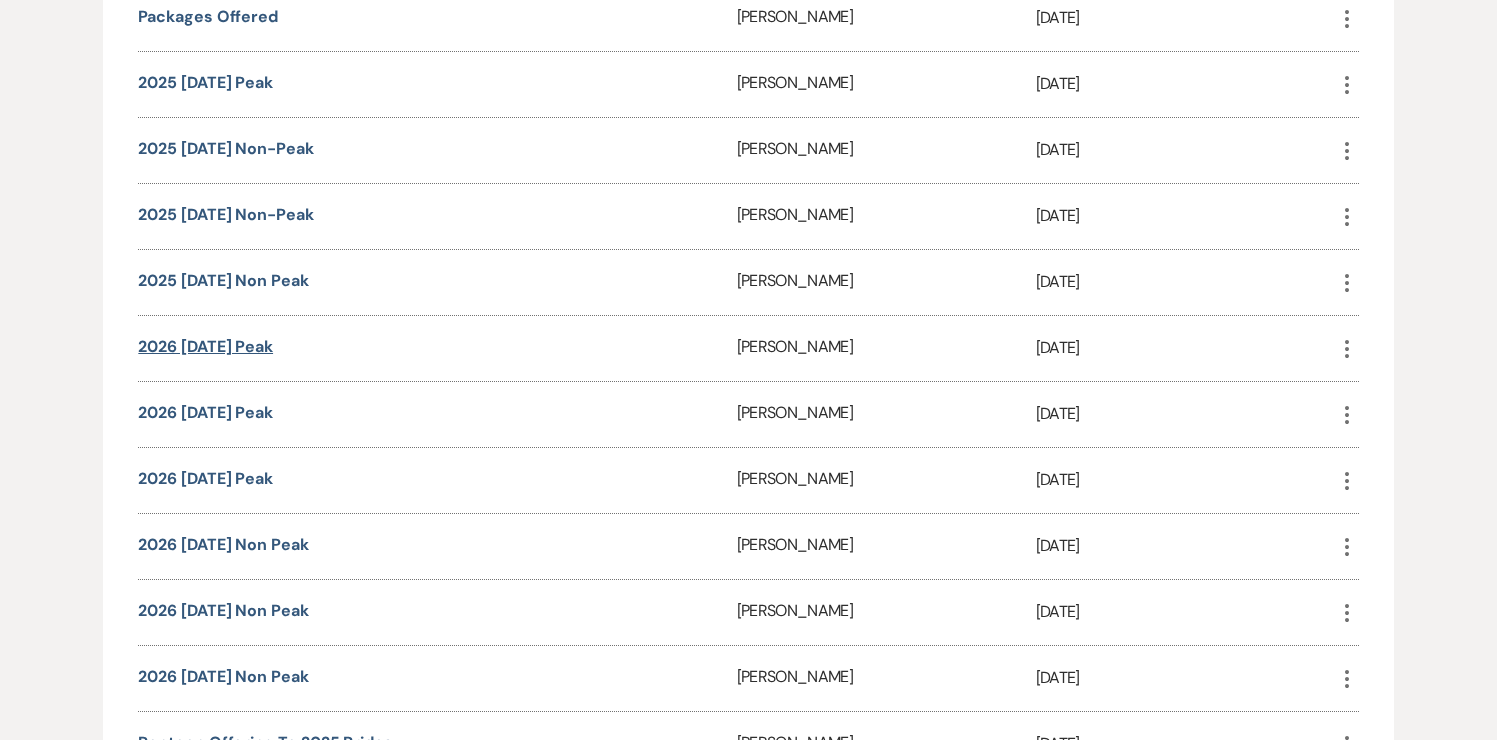 click on "2026 [DATE] Peak" at bounding box center [205, 346] 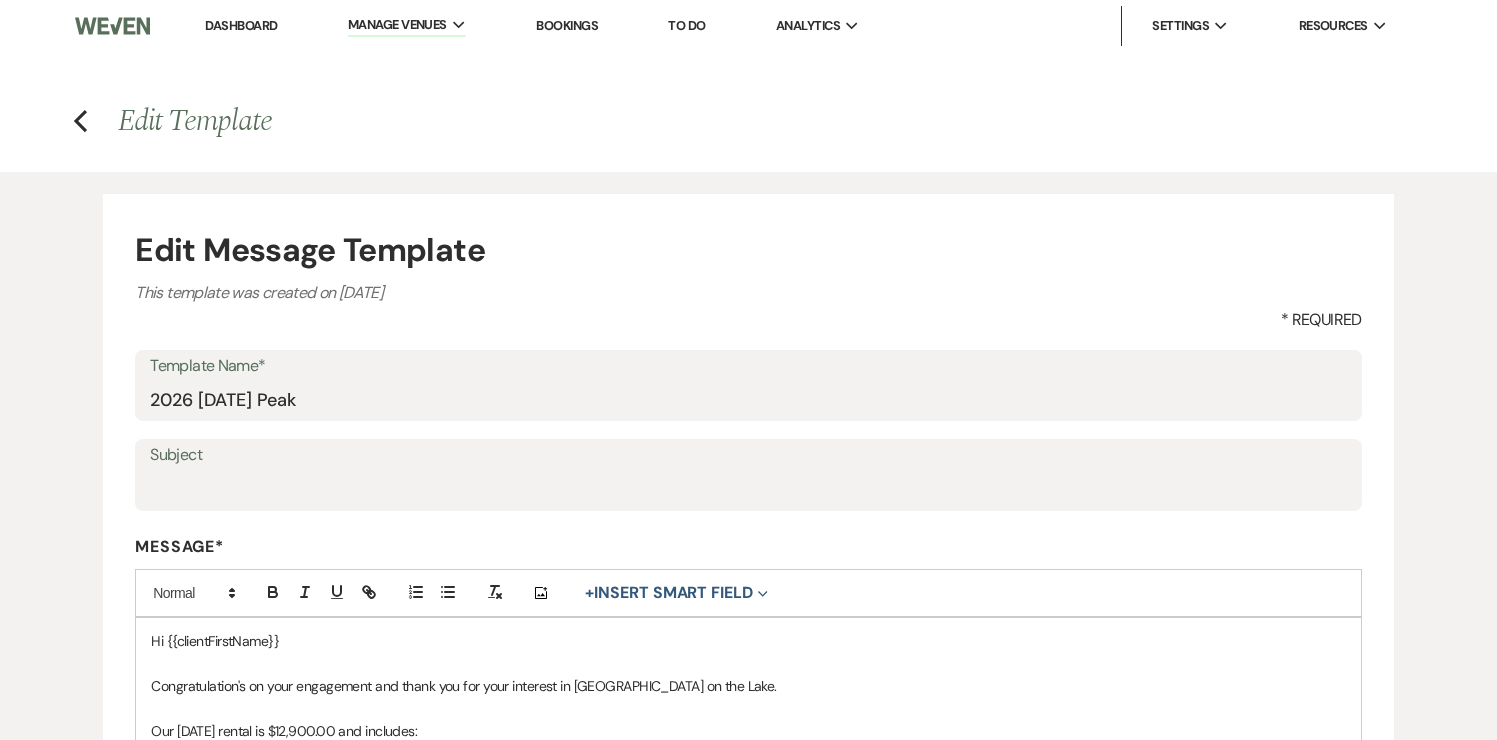 scroll, scrollTop: 0, scrollLeft: 0, axis: both 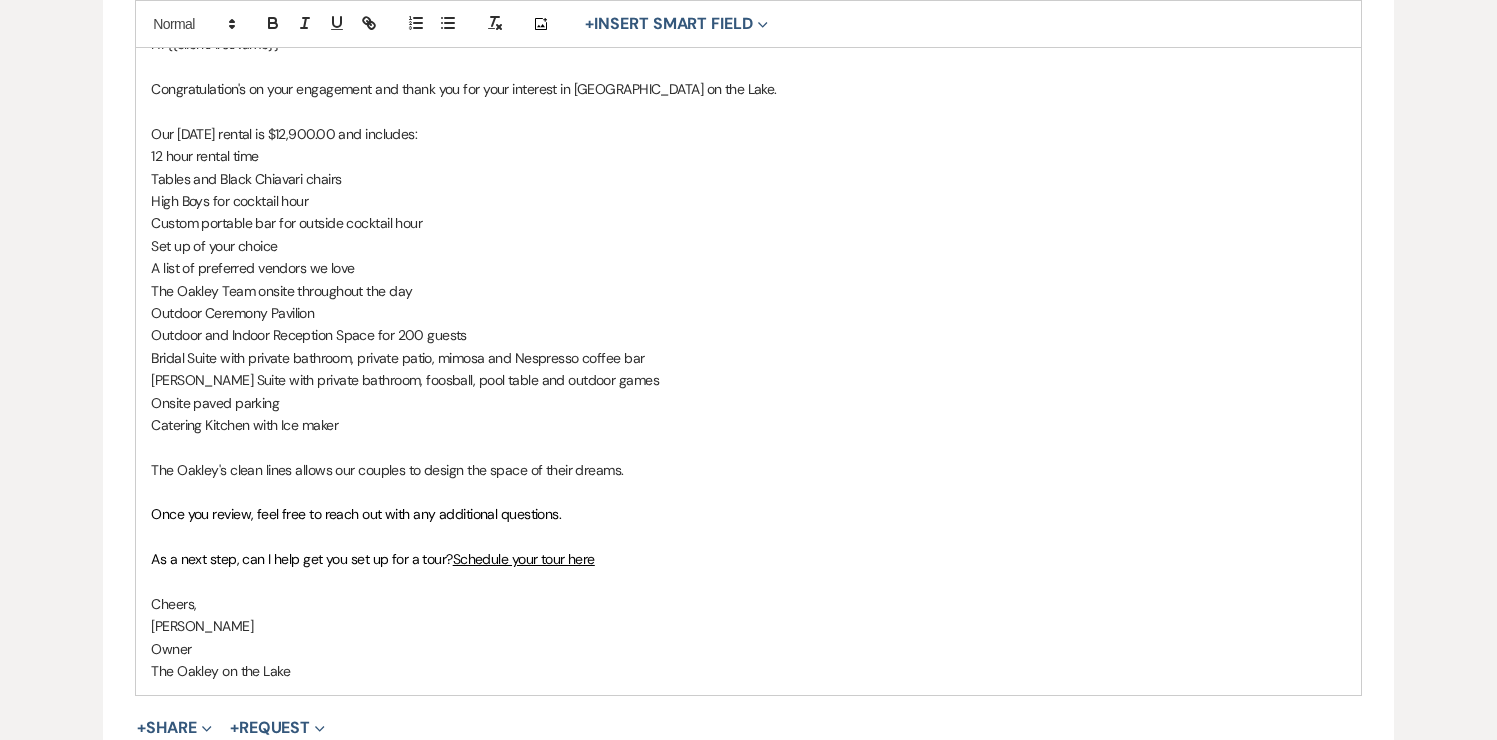 click on "Our [DATE] rental is $12,900.00 and includes:" at bounding box center [748, 134] 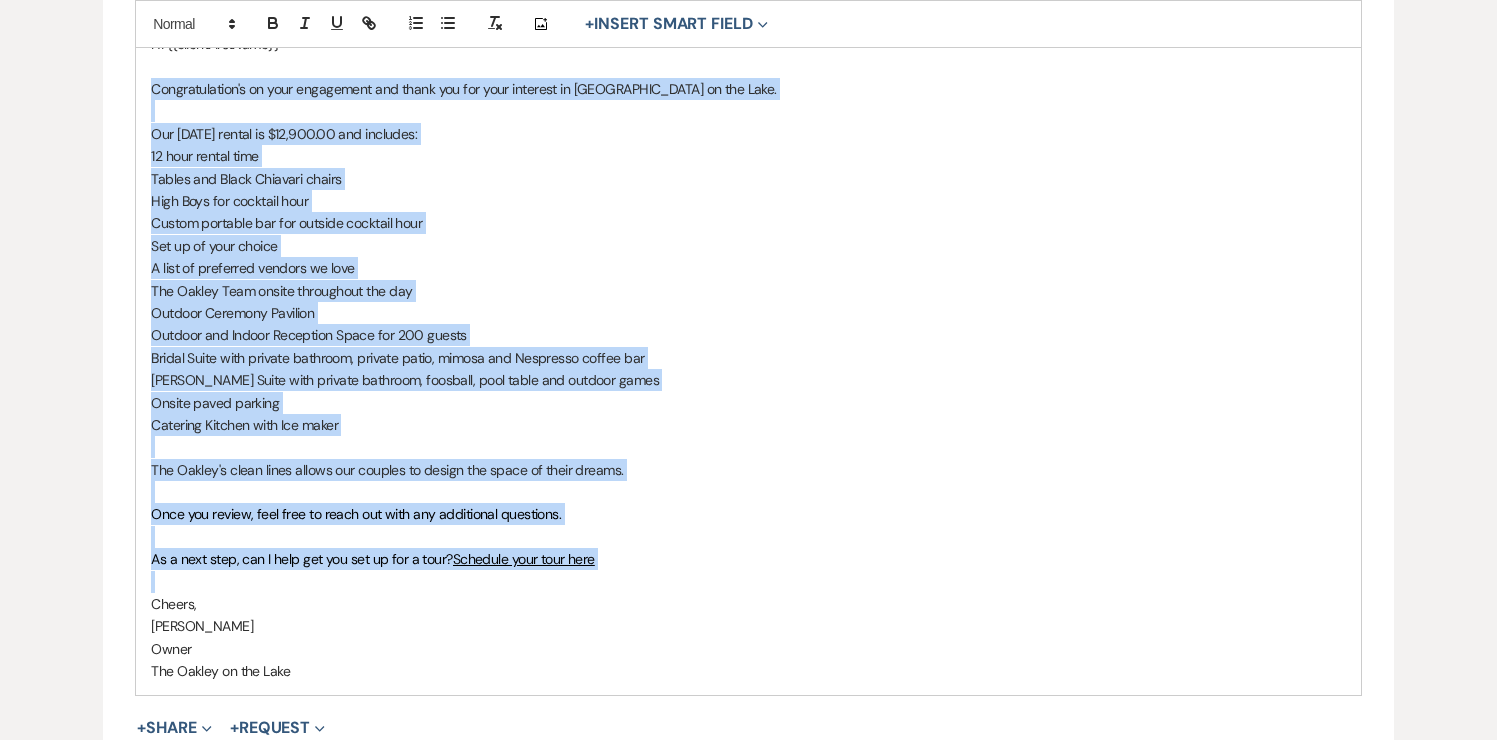 drag, startPoint x: 149, startPoint y: 85, endPoint x: 657, endPoint y: 573, distance: 704.42035 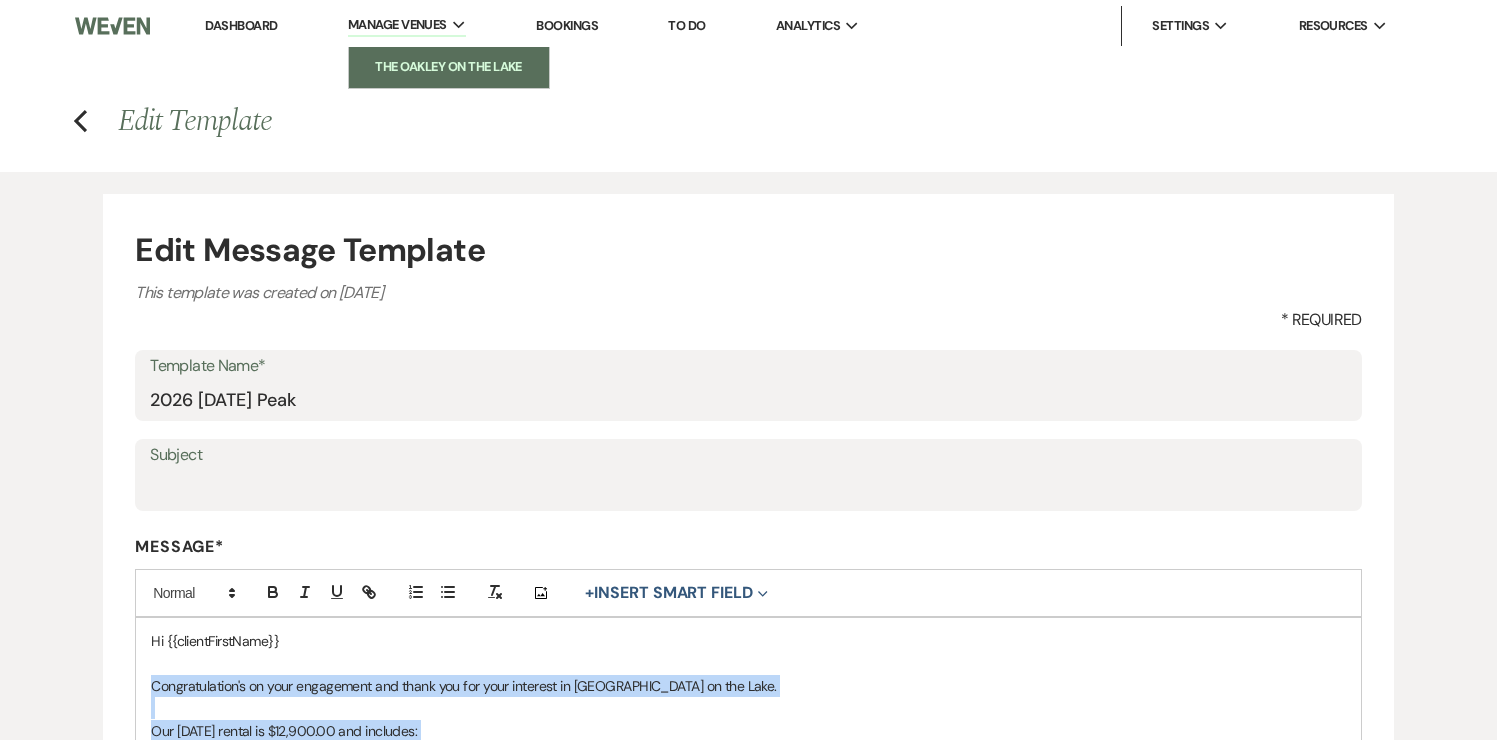 click on "The Oakley on the Lake" at bounding box center (449, 67) 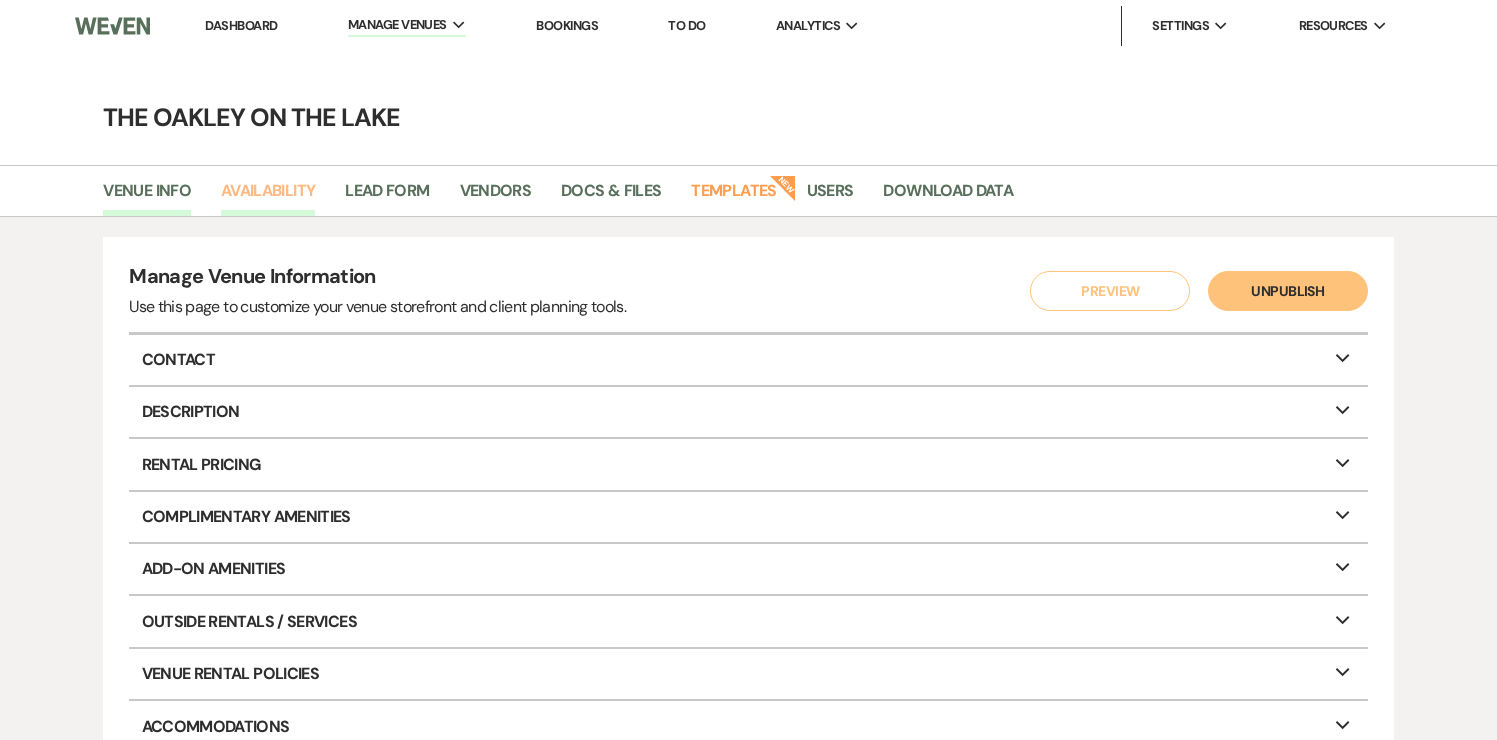 click on "Availability" at bounding box center [268, 197] 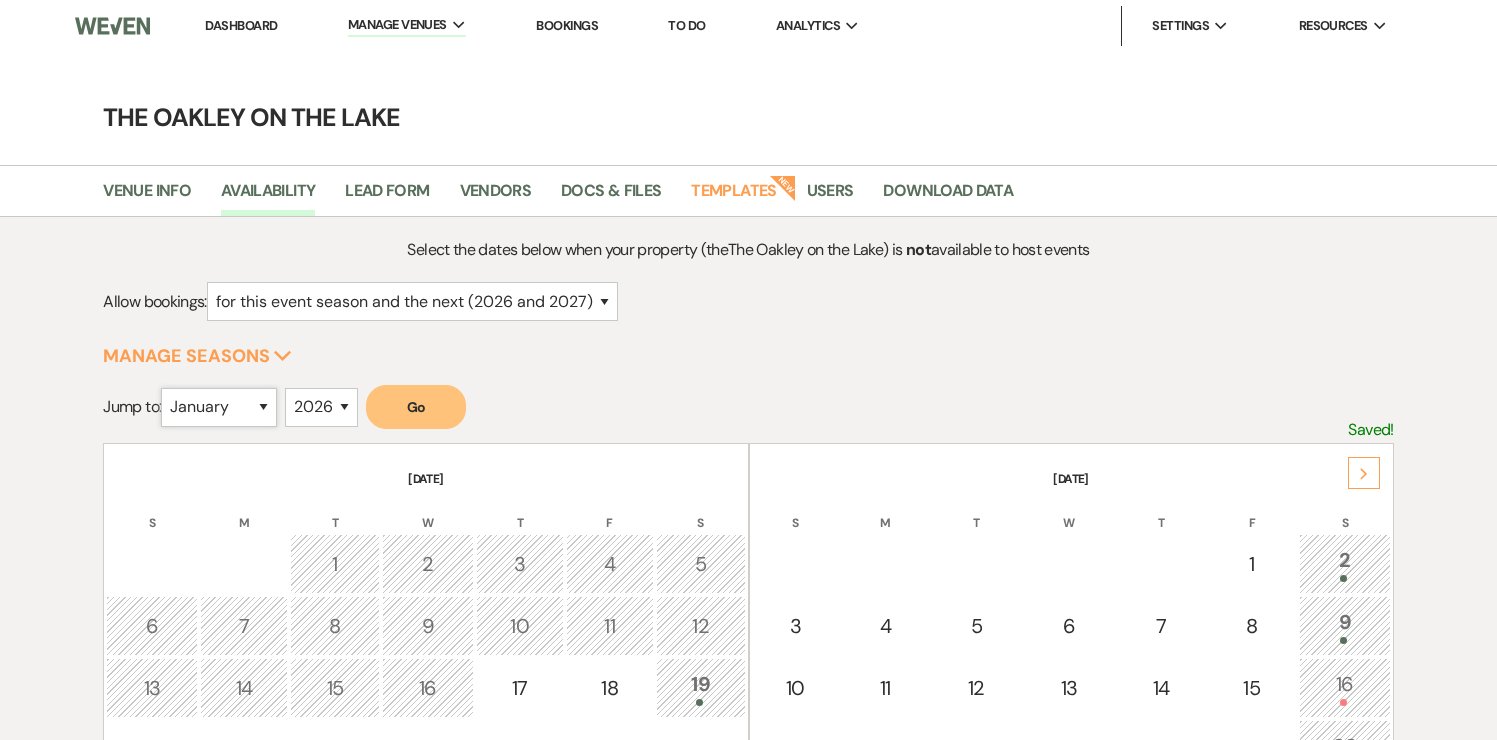 click on "January February March April May June July August September October November December" at bounding box center (219, 407) 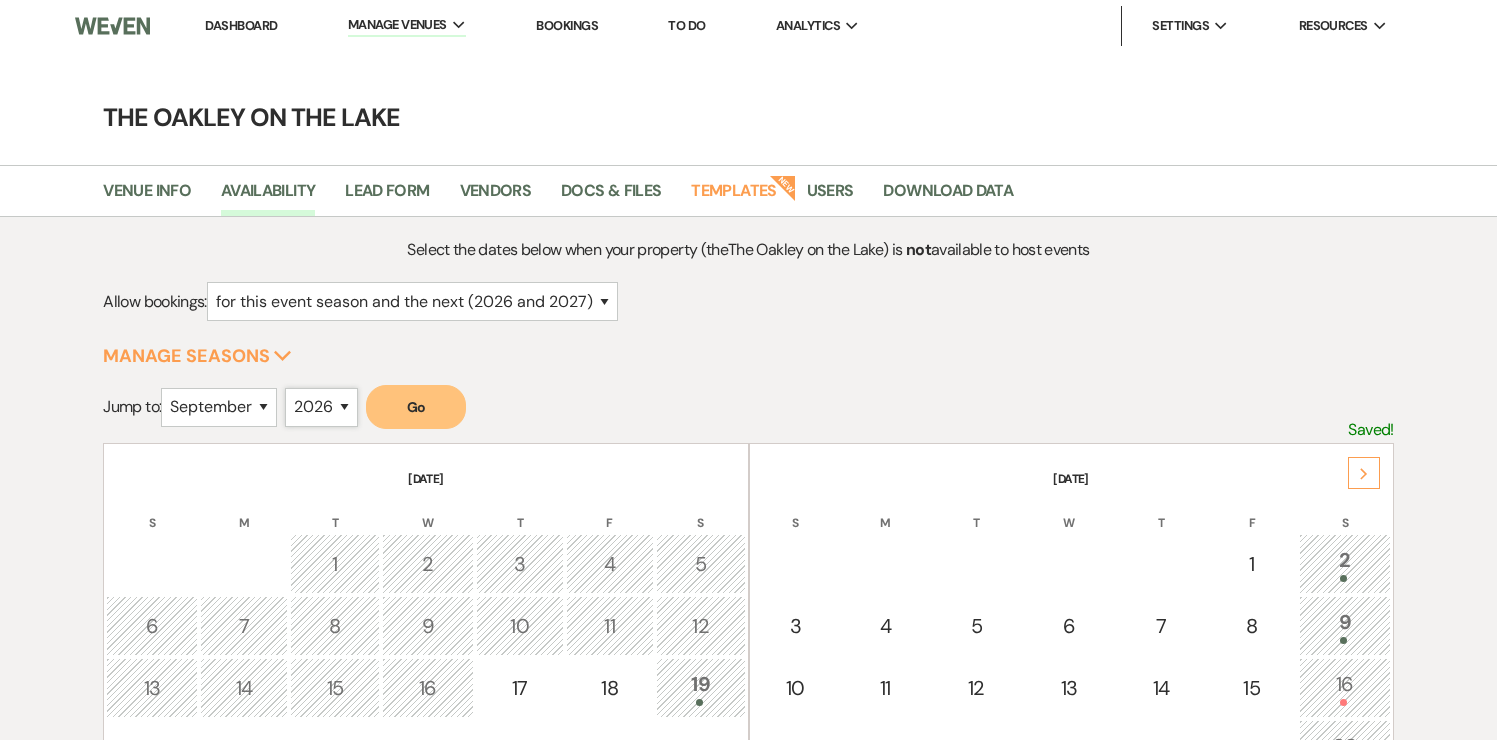 click on "2025 2026 2027 2028 2029" at bounding box center (321, 407) 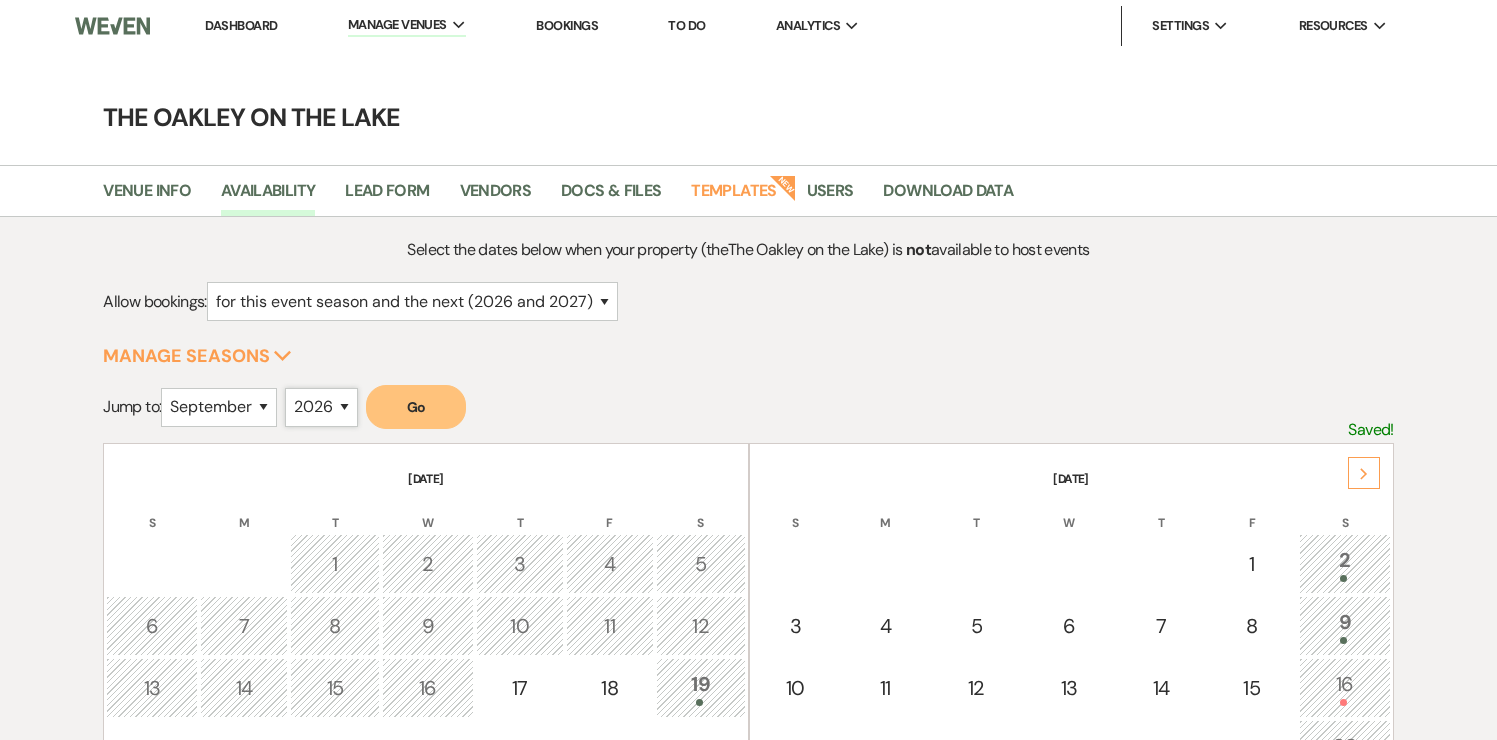 select on "2025" 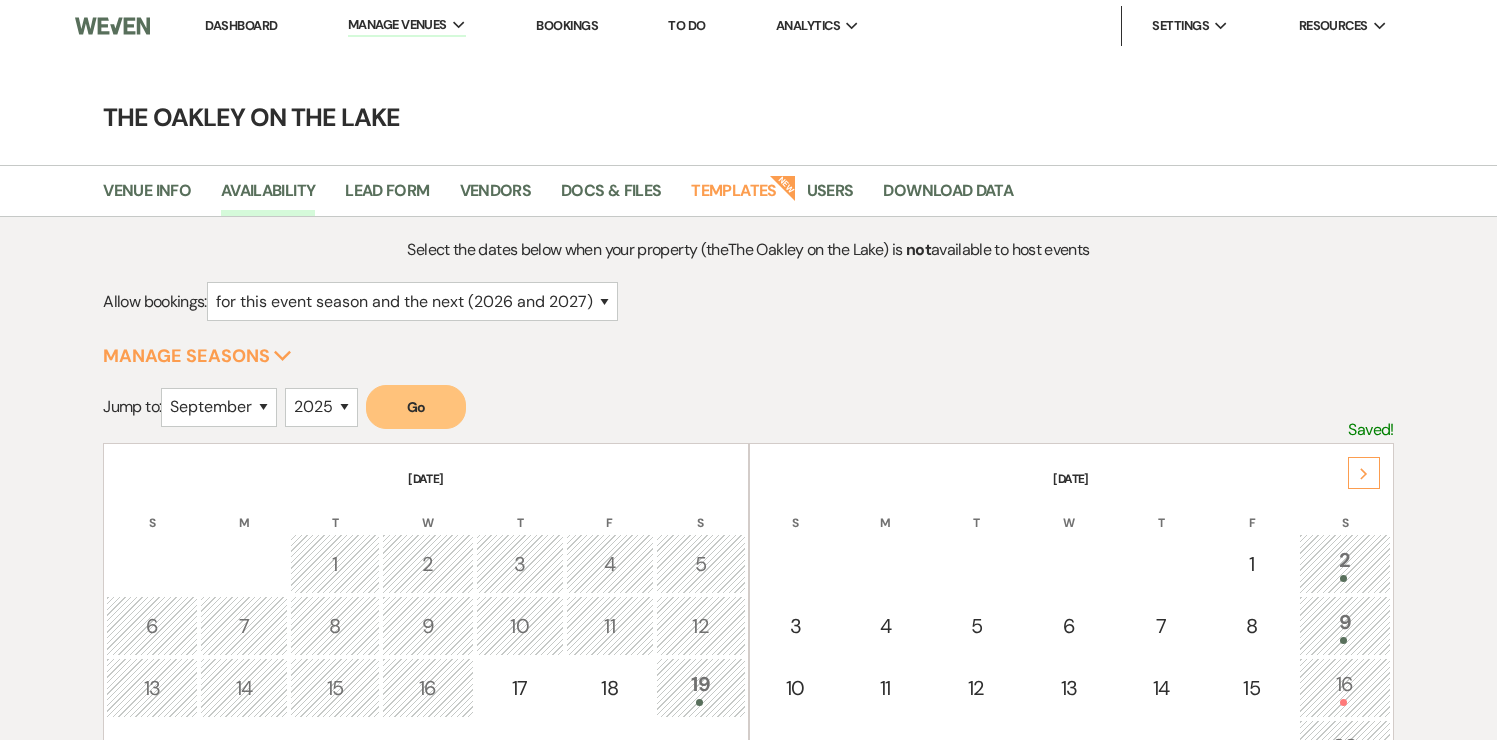 click on "Go" at bounding box center [416, 407] 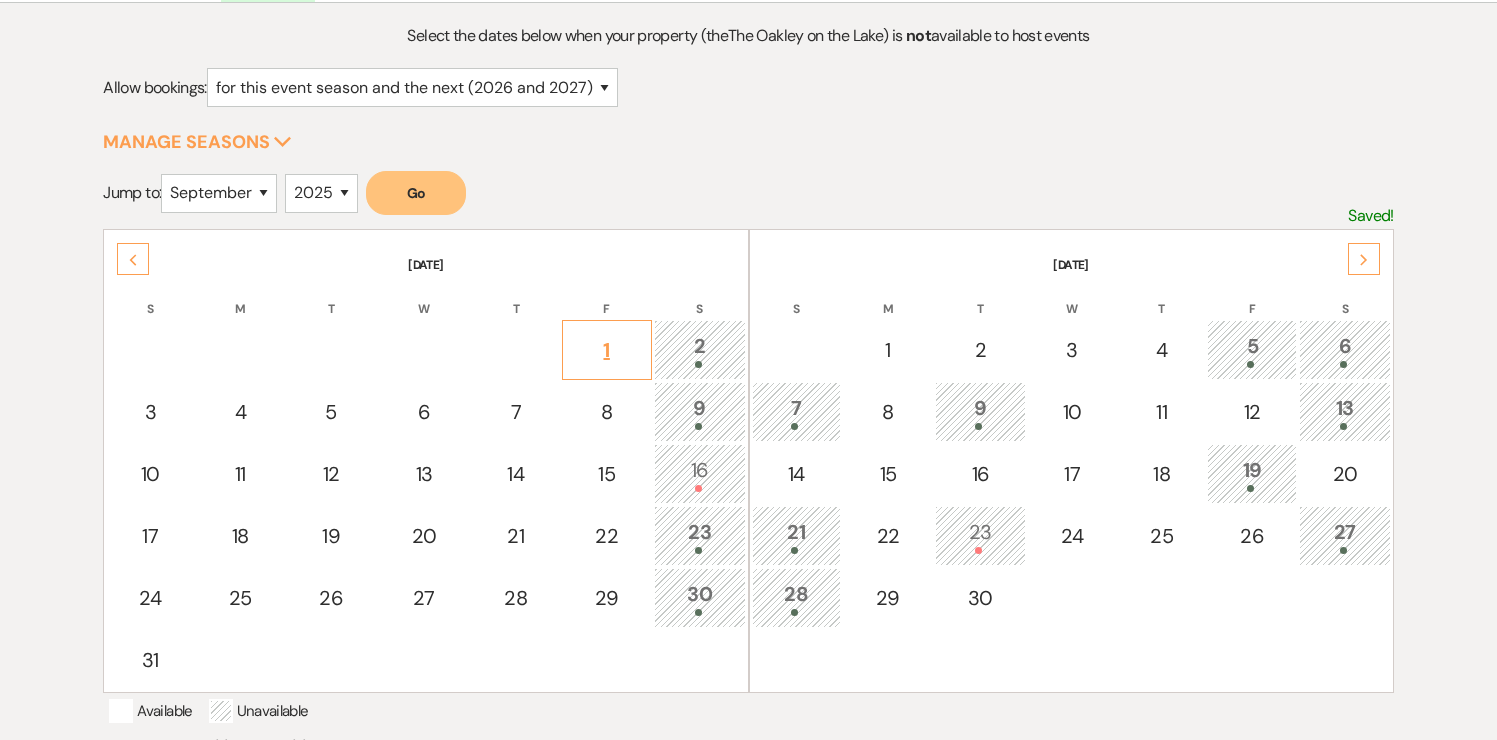 scroll, scrollTop: 216, scrollLeft: 0, axis: vertical 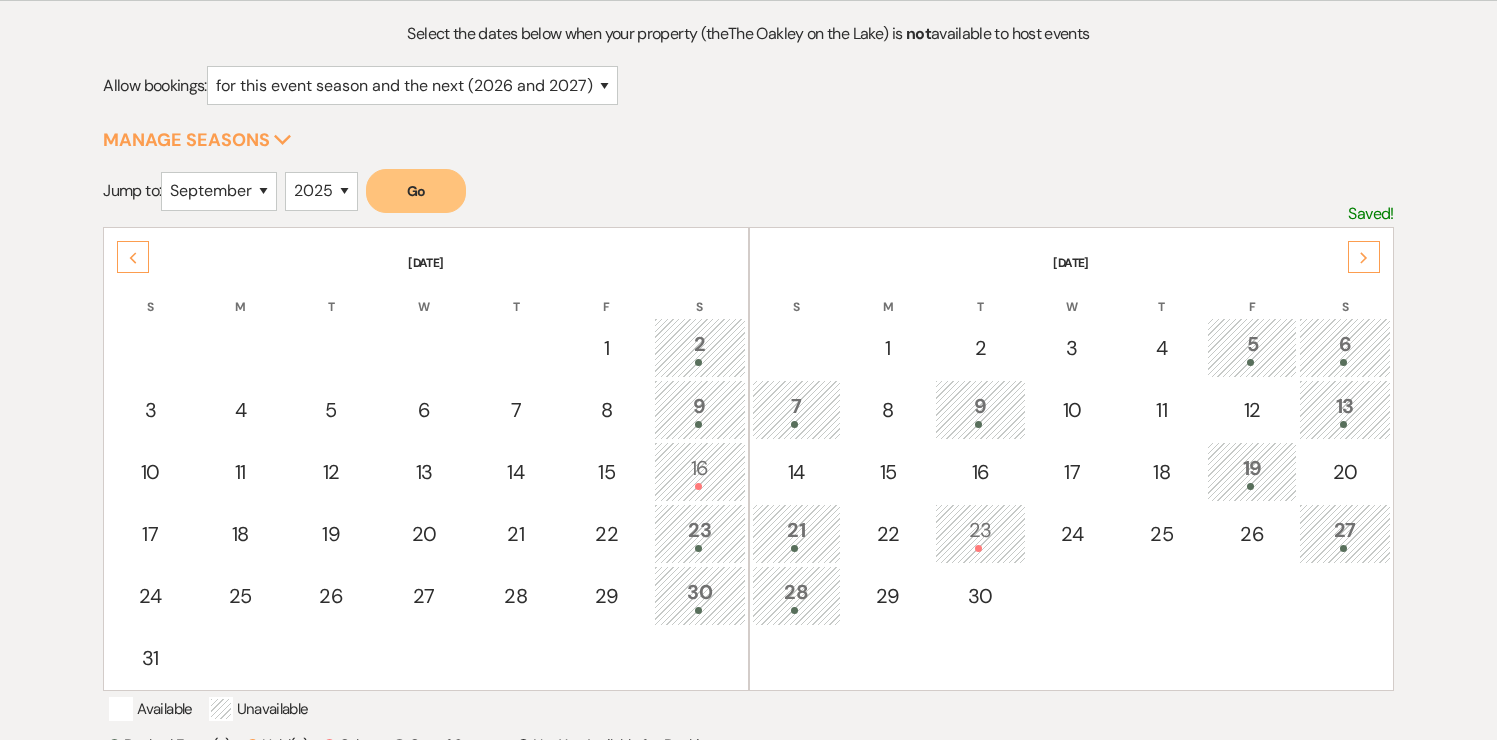 click on "13" at bounding box center (1345, 409) 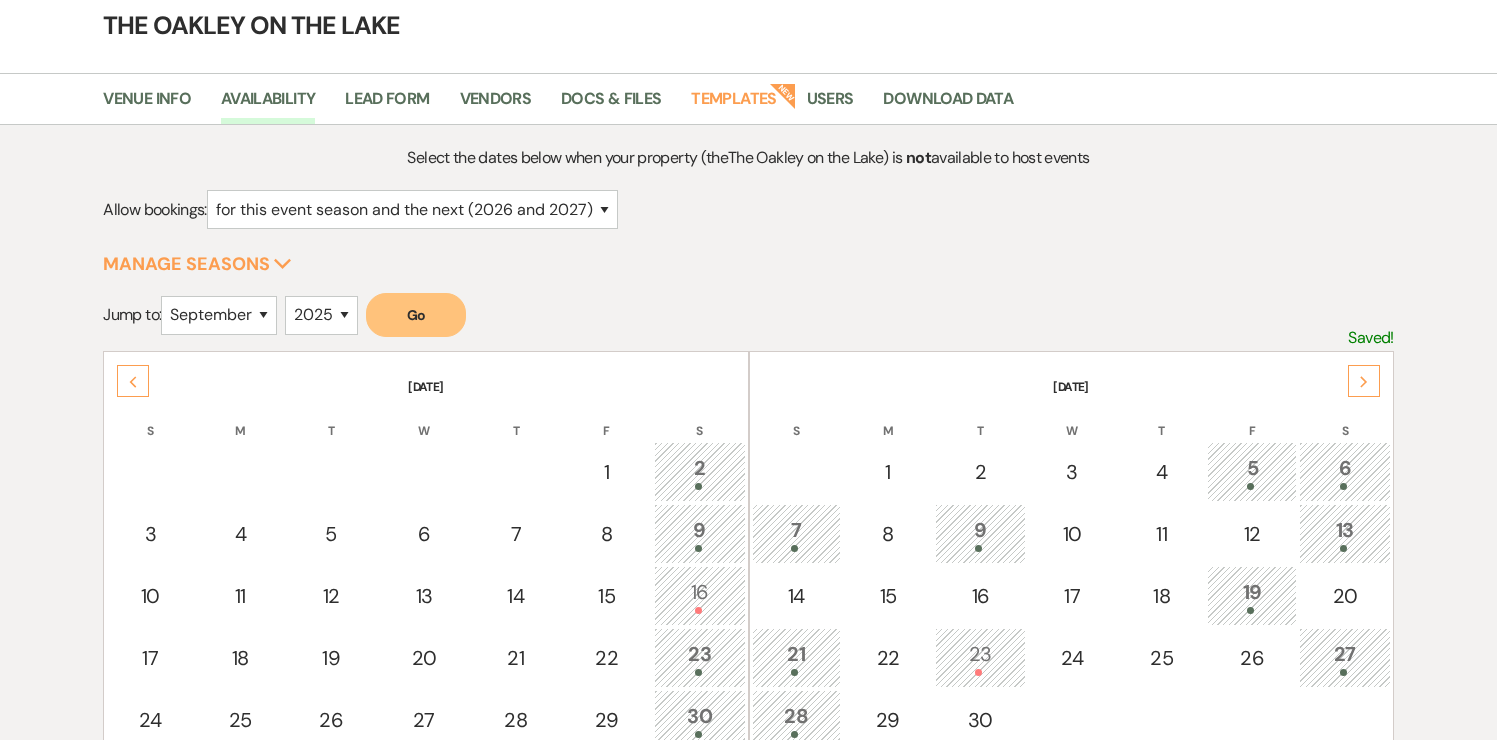 scroll, scrollTop: 0, scrollLeft: 0, axis: both 